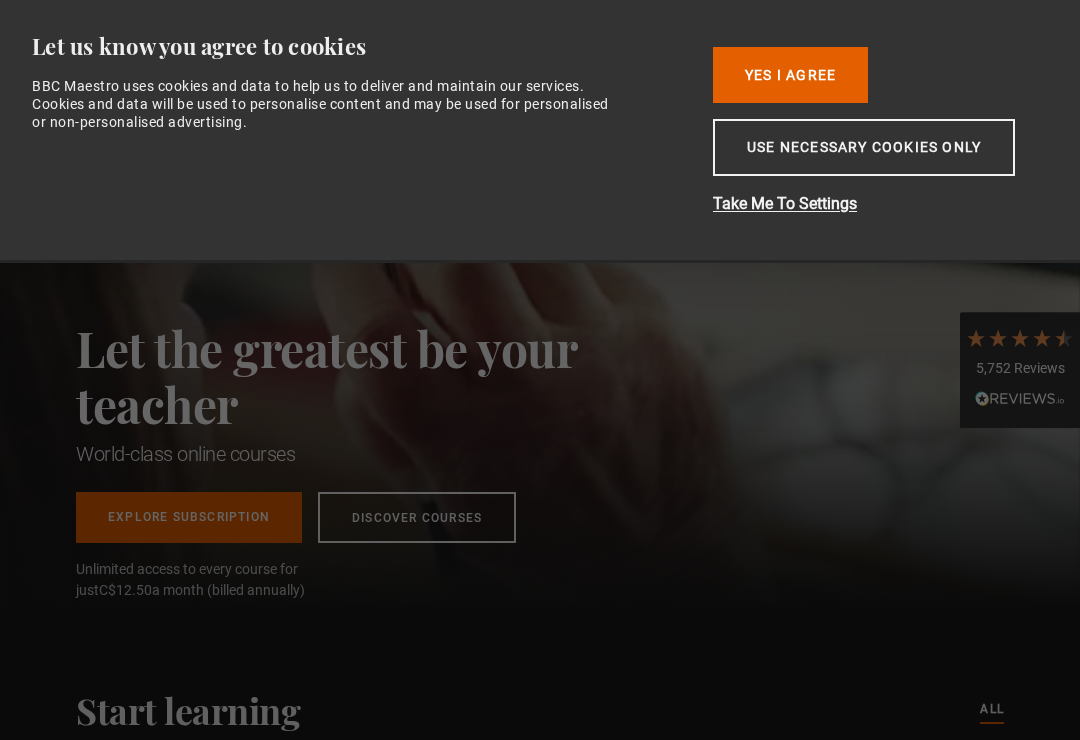 scroll, scrollTop: 0, scrollLeft: 0, axis: both 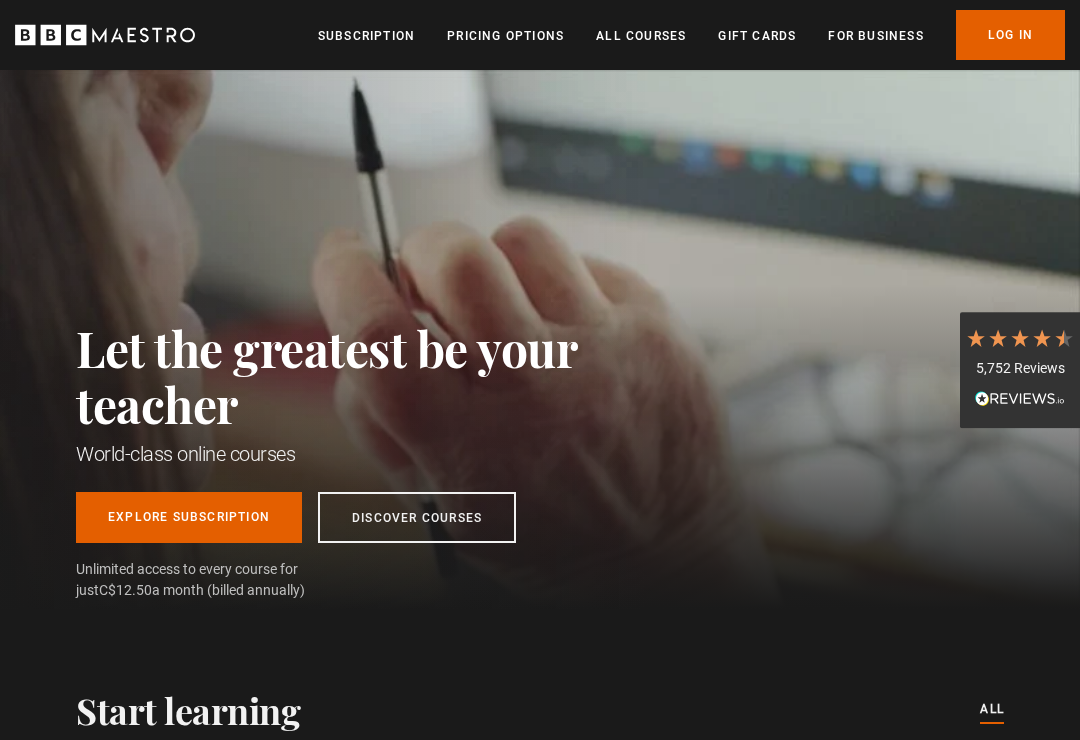 click on "Log In" at bounding box center [1010, 35] 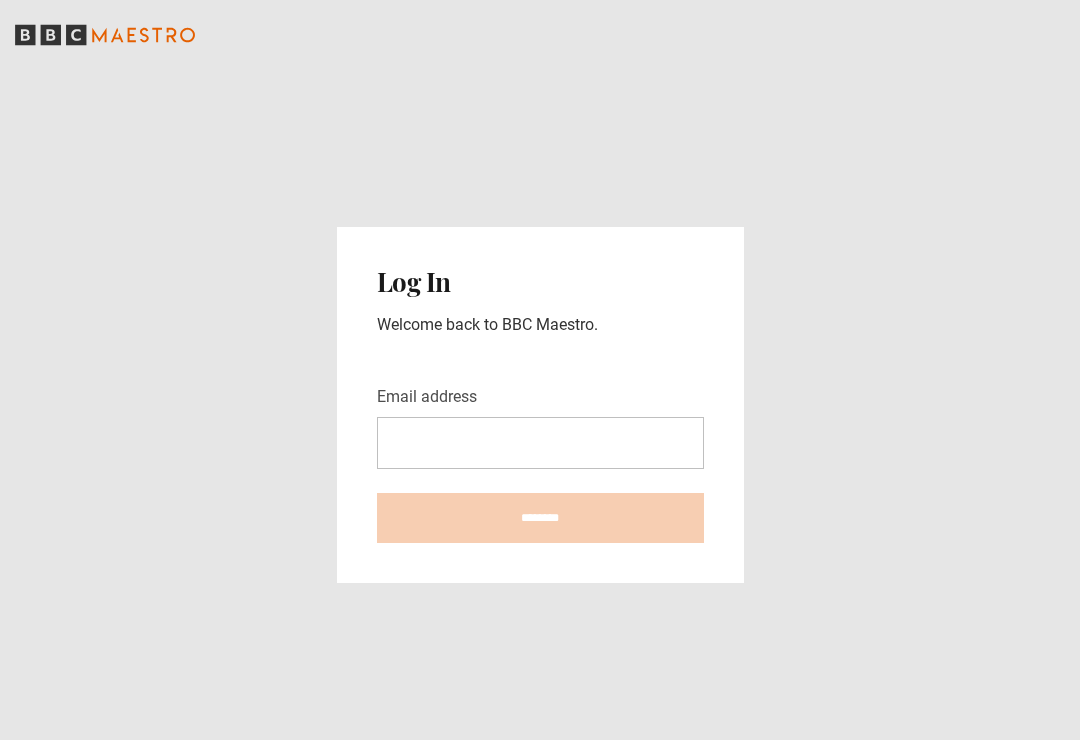 scroll, scrollTop: 0, scrollLeft: 0, axis: both 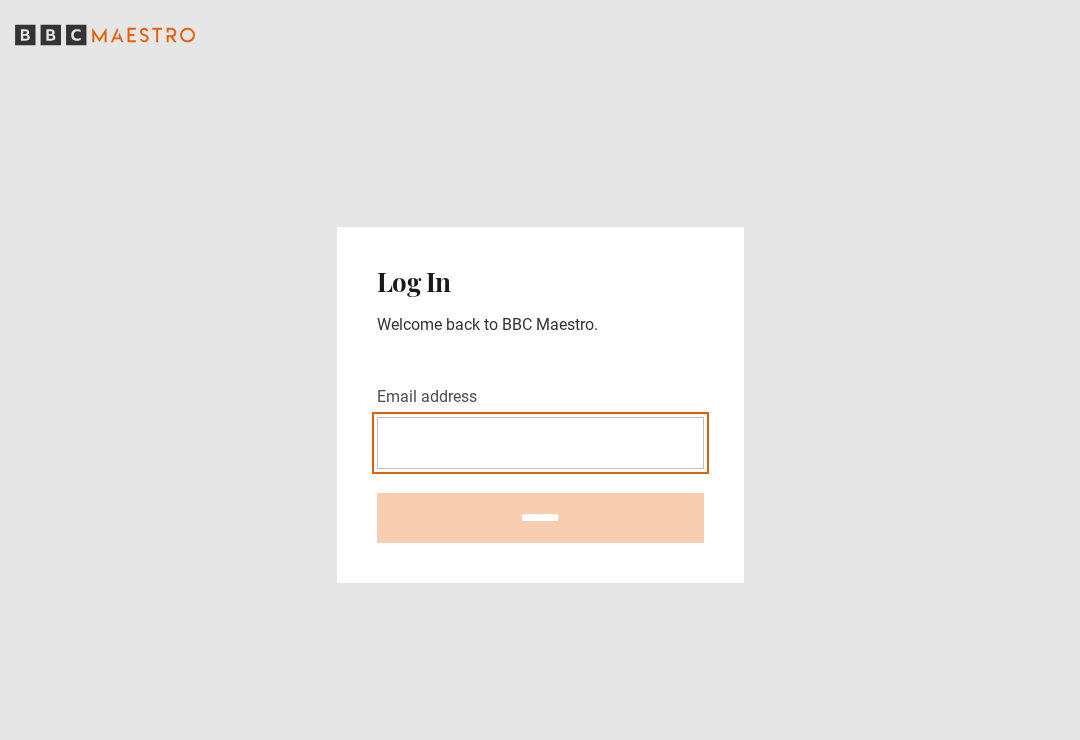 type on "**********" 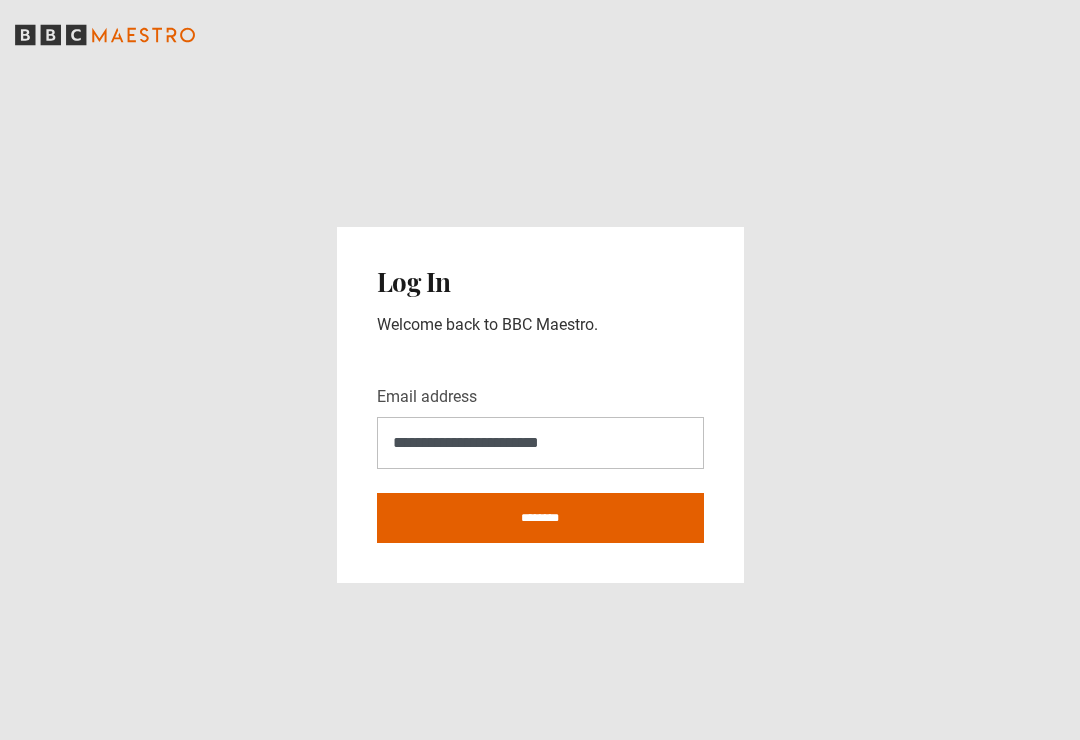 click on "********" at bounding box center (540, 518) 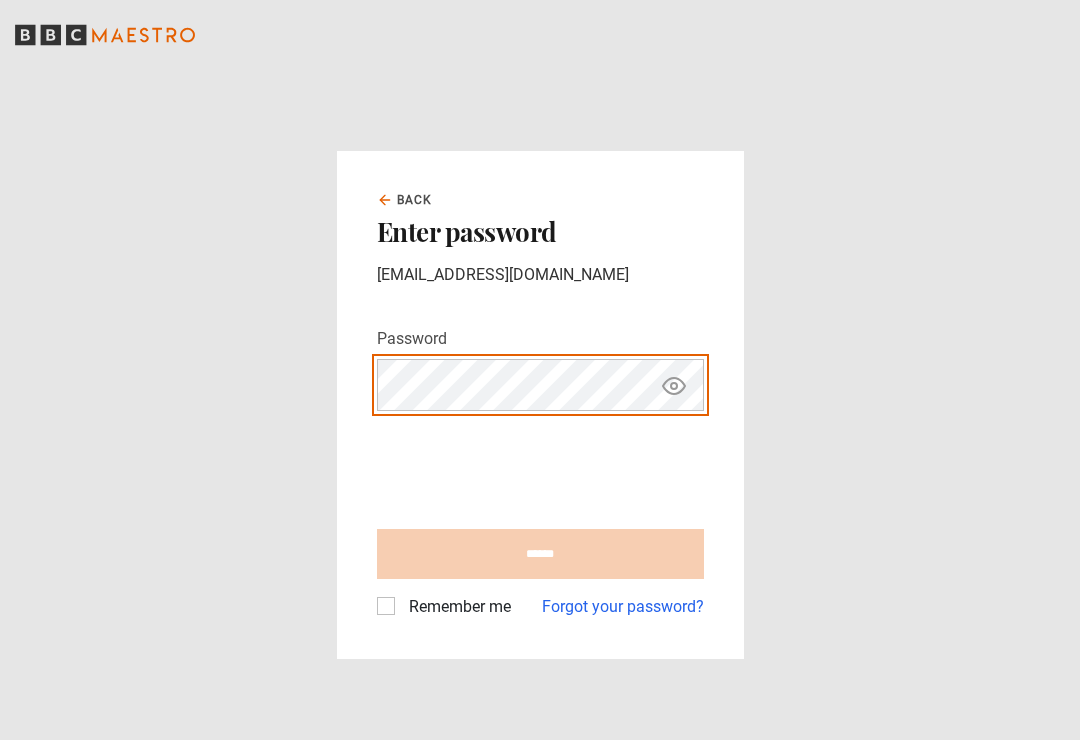 scroll, scrollTop: 0, scrollLeft: 0, axis: both 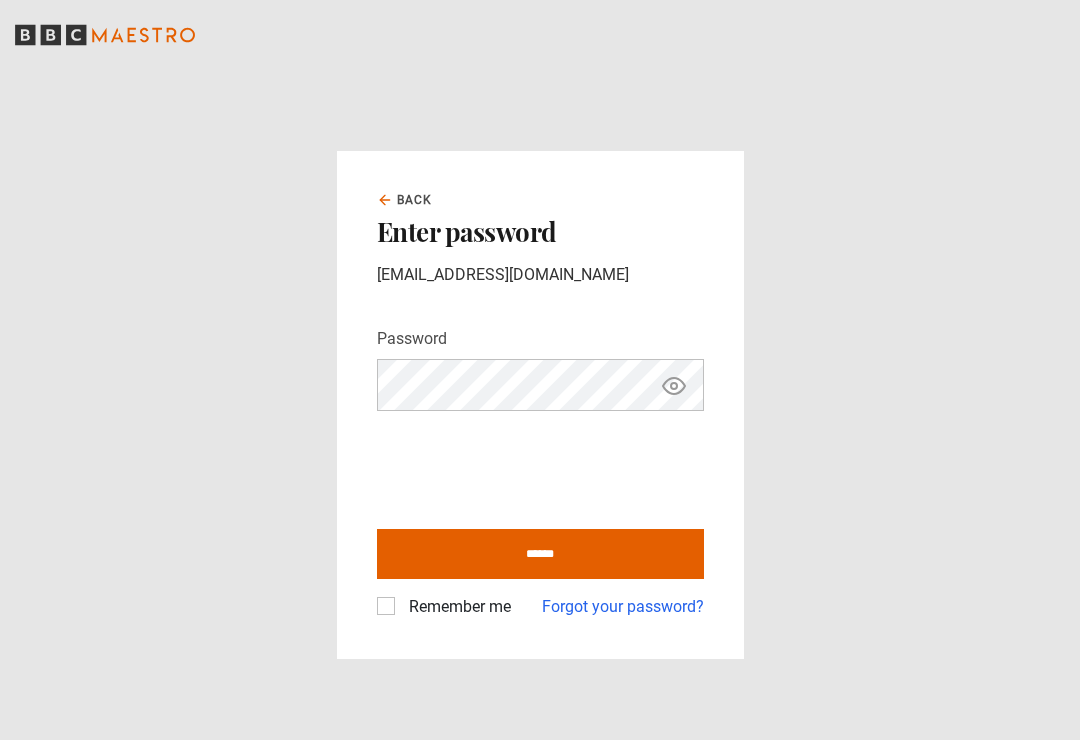 click on "******" at bounding box center (540, 554) 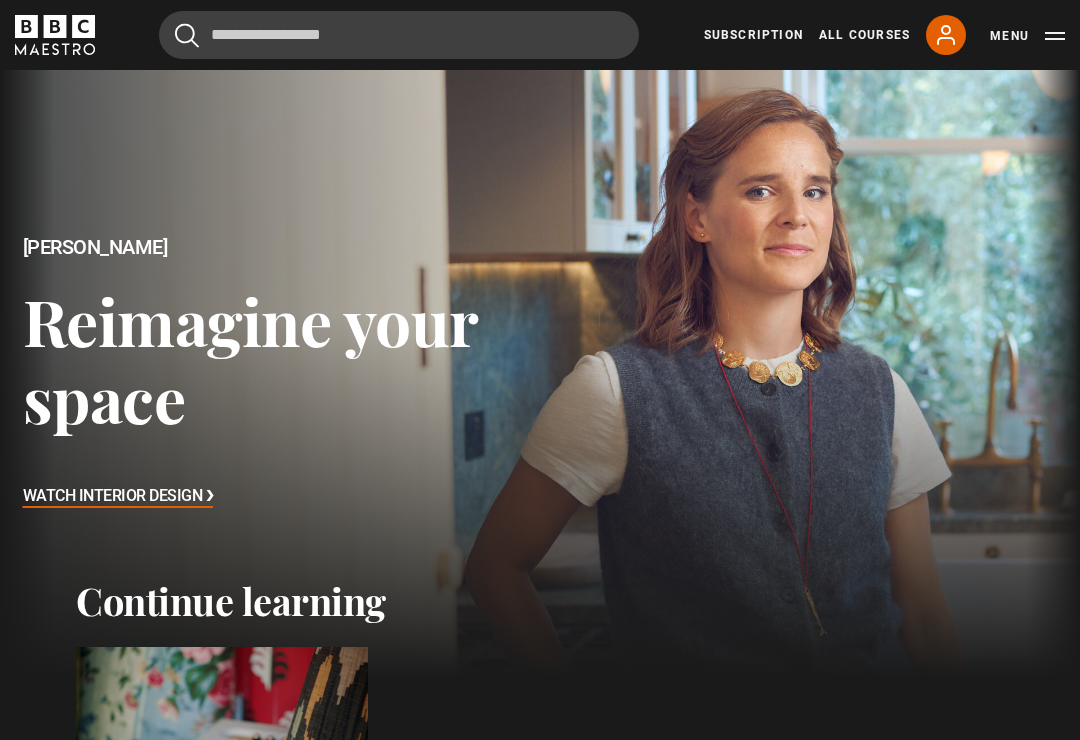 scroll, scrollTop: 0, scrollLeft: 0, axis: both 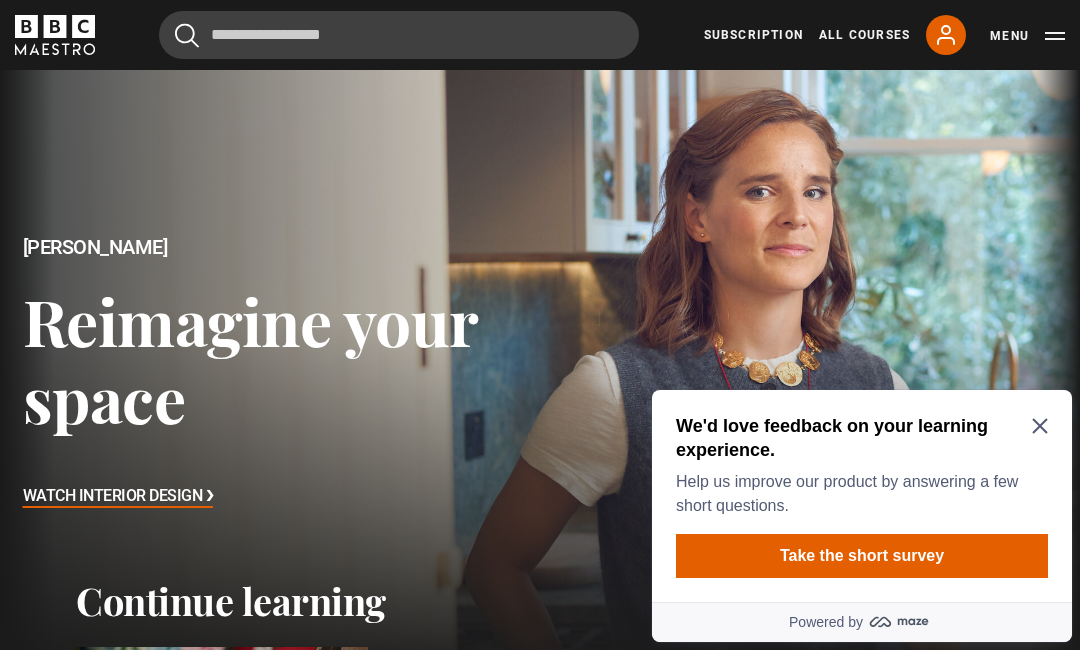 click 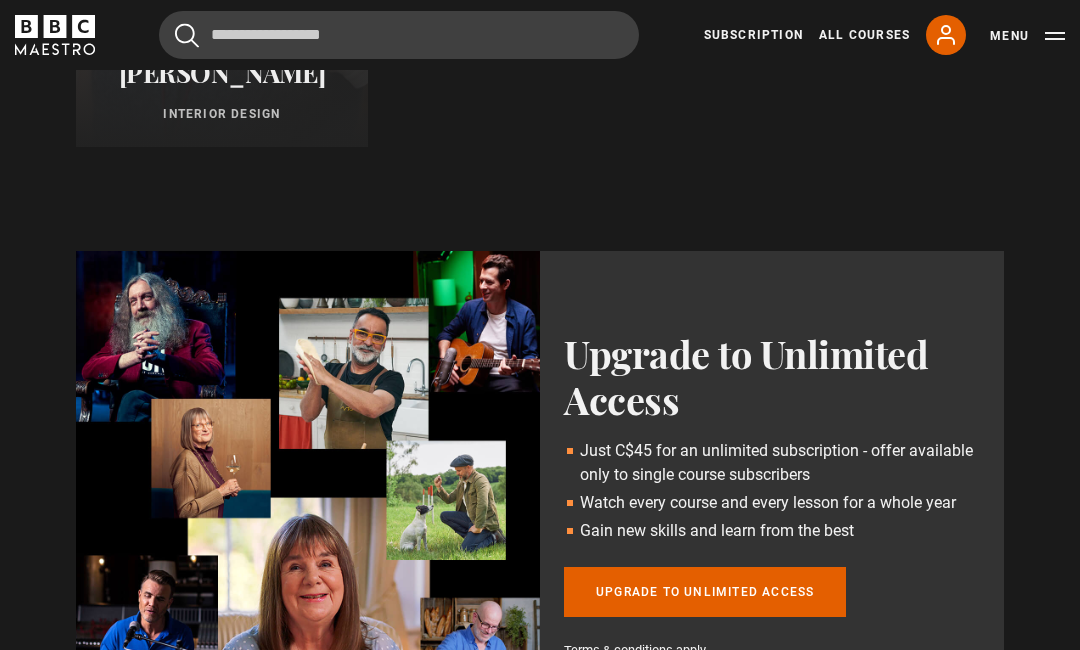 scroll, scrollTop: 1436, scrollLeft: 0, axis: vertical 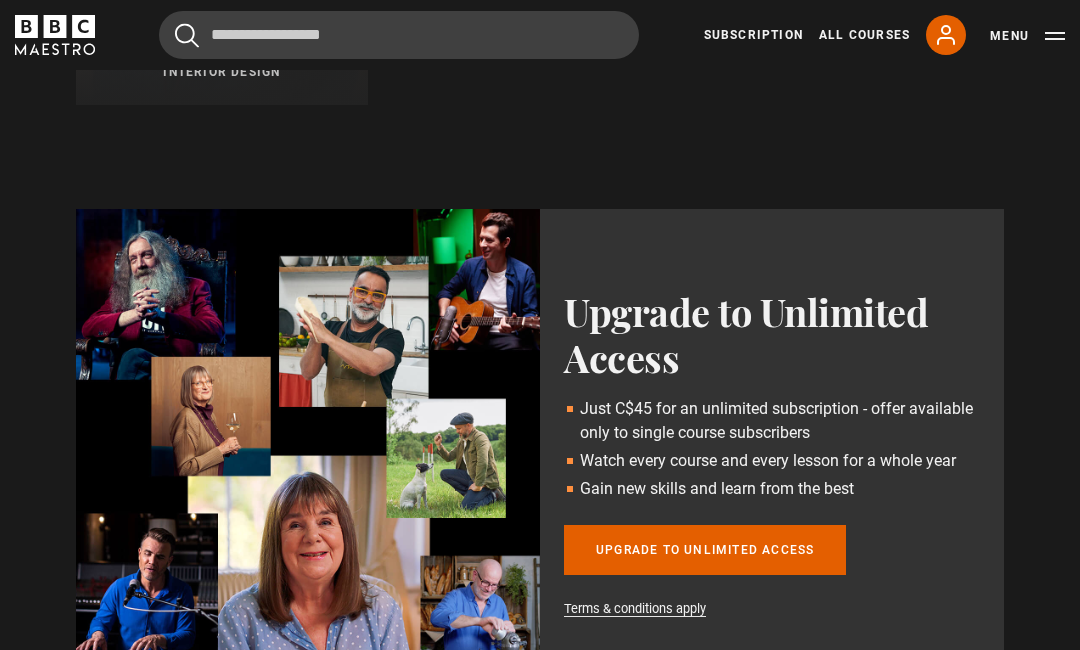 click on "Upgrade to unlimited access" at bounding box center (705, 550) 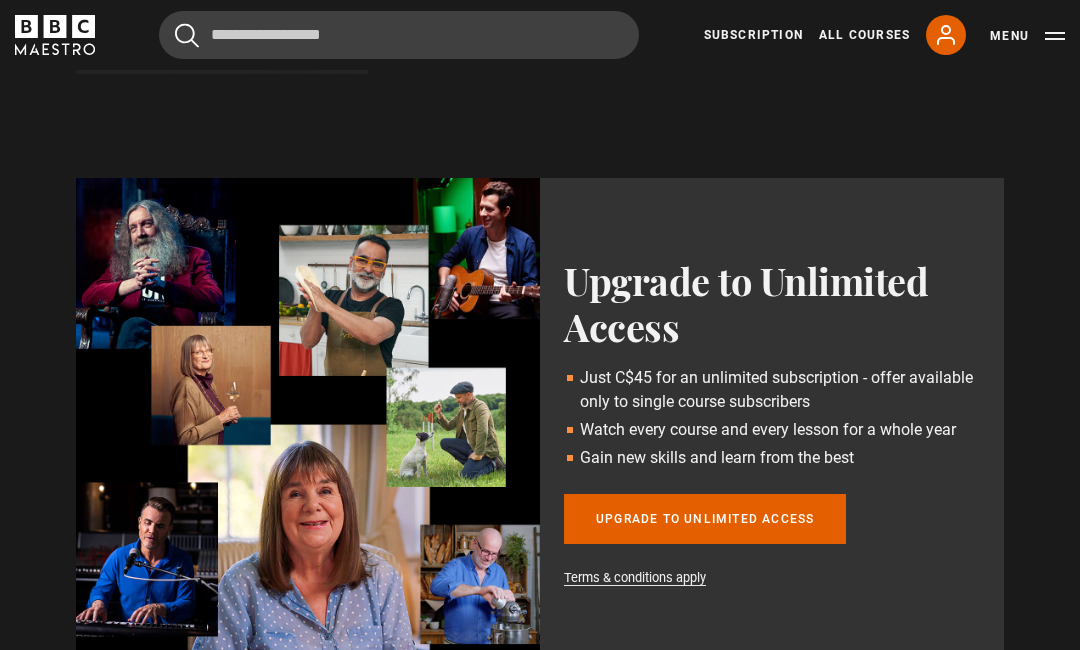 click on "Upgrade to unlimited access" at bounding box center (705, 519) 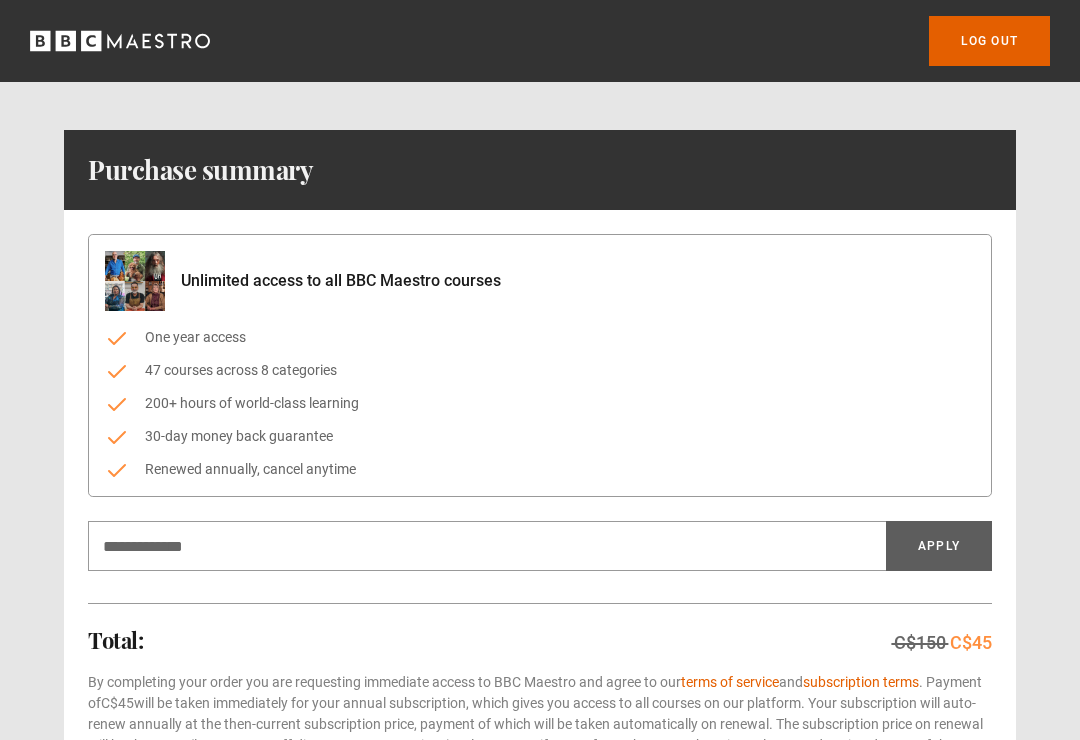 scroll, scrollTop: 0, scrollLeft: 0, axis: both 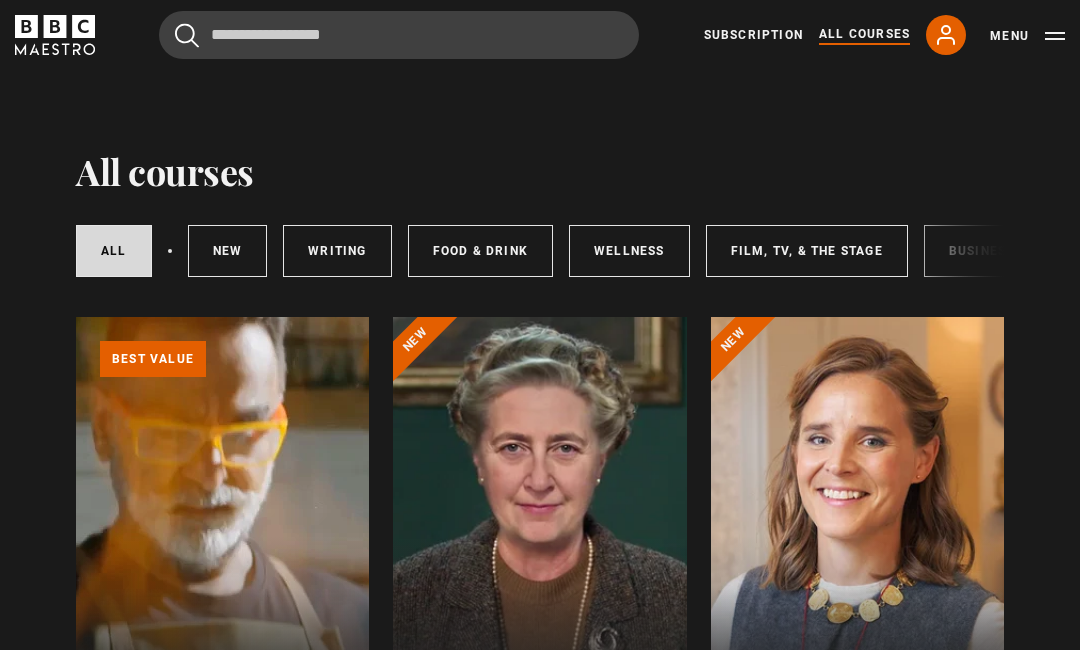 click on "Wellness" at bounding box center [629, 251] 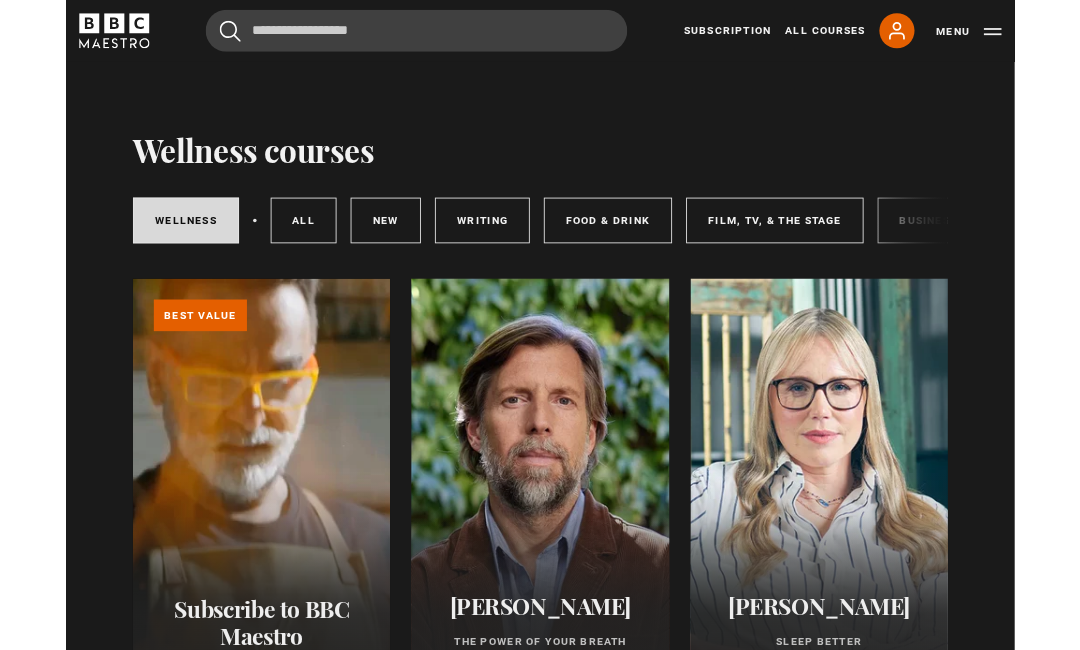 scroll, scrollTop: 0, scrollLeft: 0, axis: both 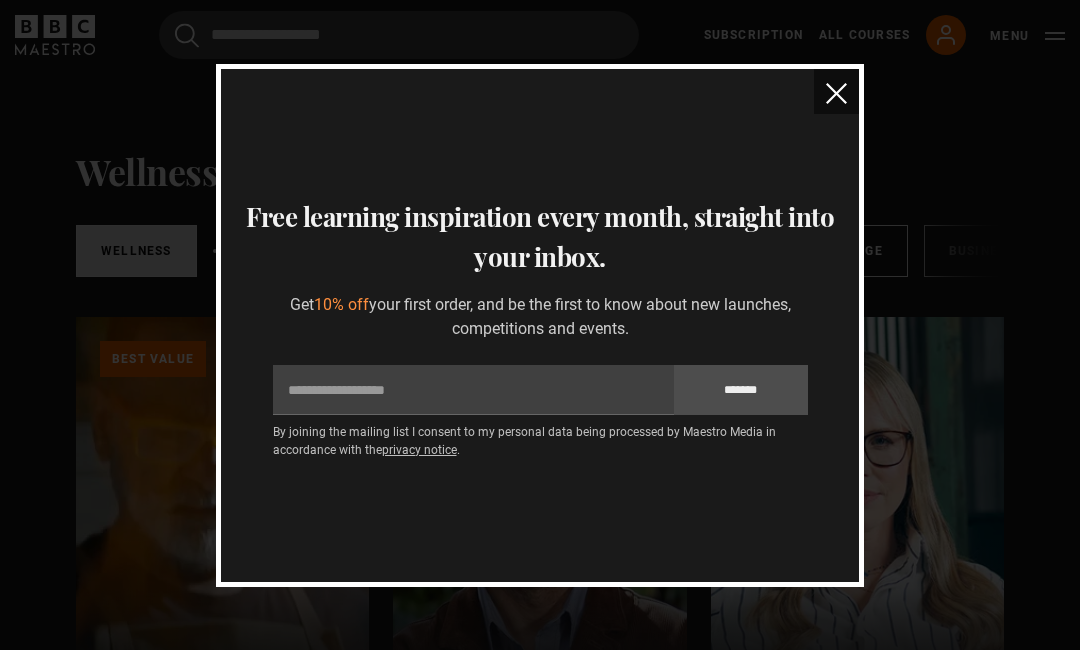 click at bounding box center (836, 93) 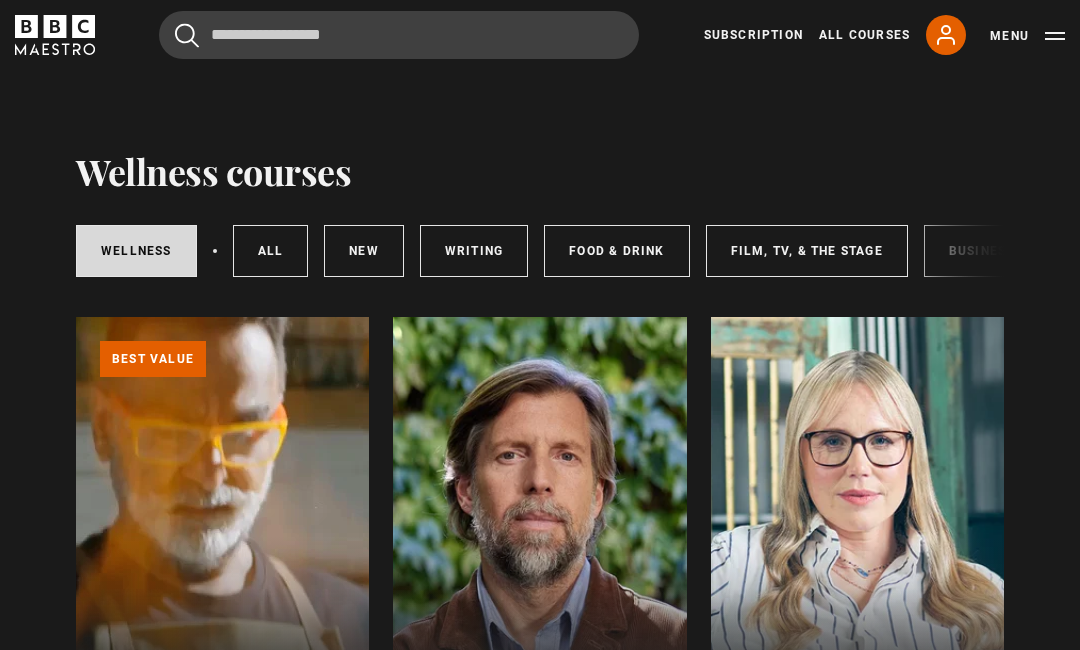 click on "All Courses" at bounding box center [864, 35] 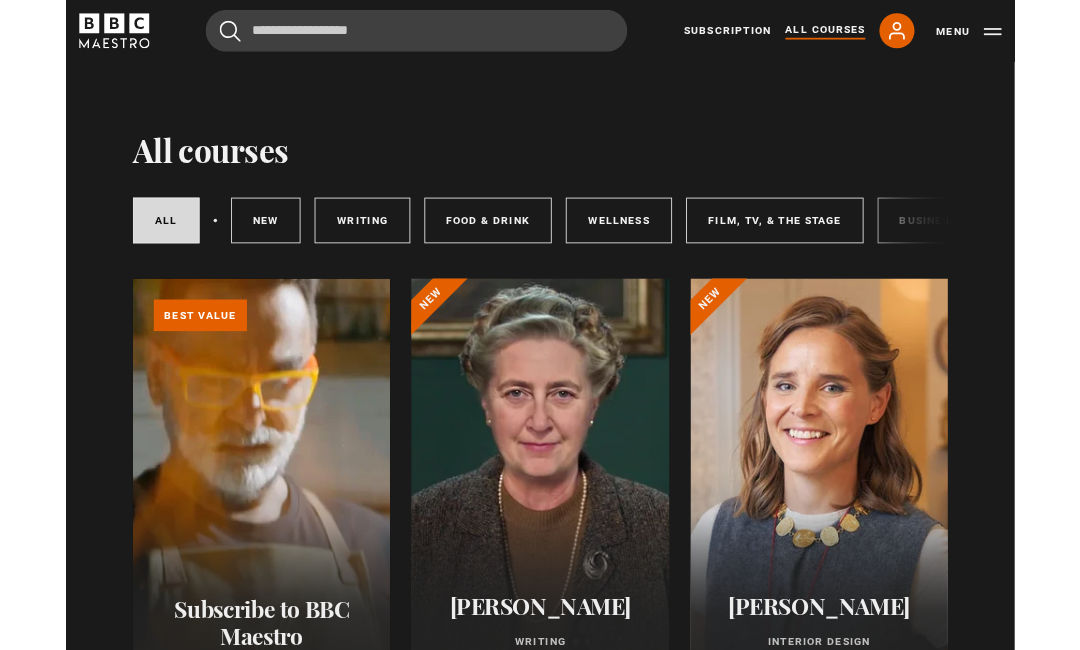 scroll, scrollTop: 0, scrollLeft: 0, axis: both 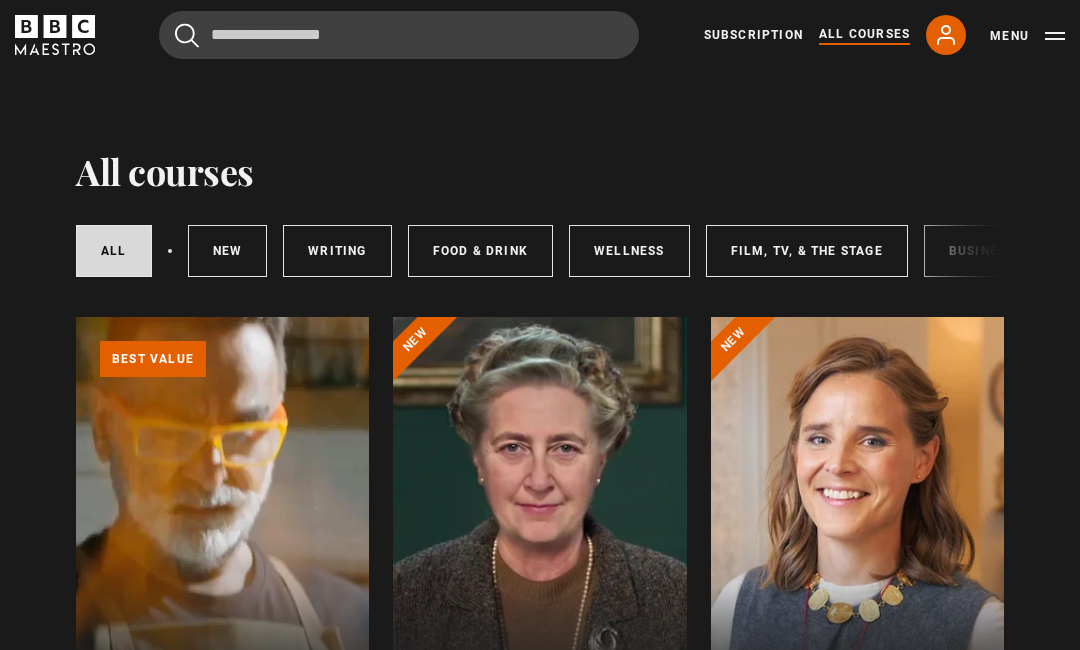 click on "Food & Drink" at bounding box center [480, 251] 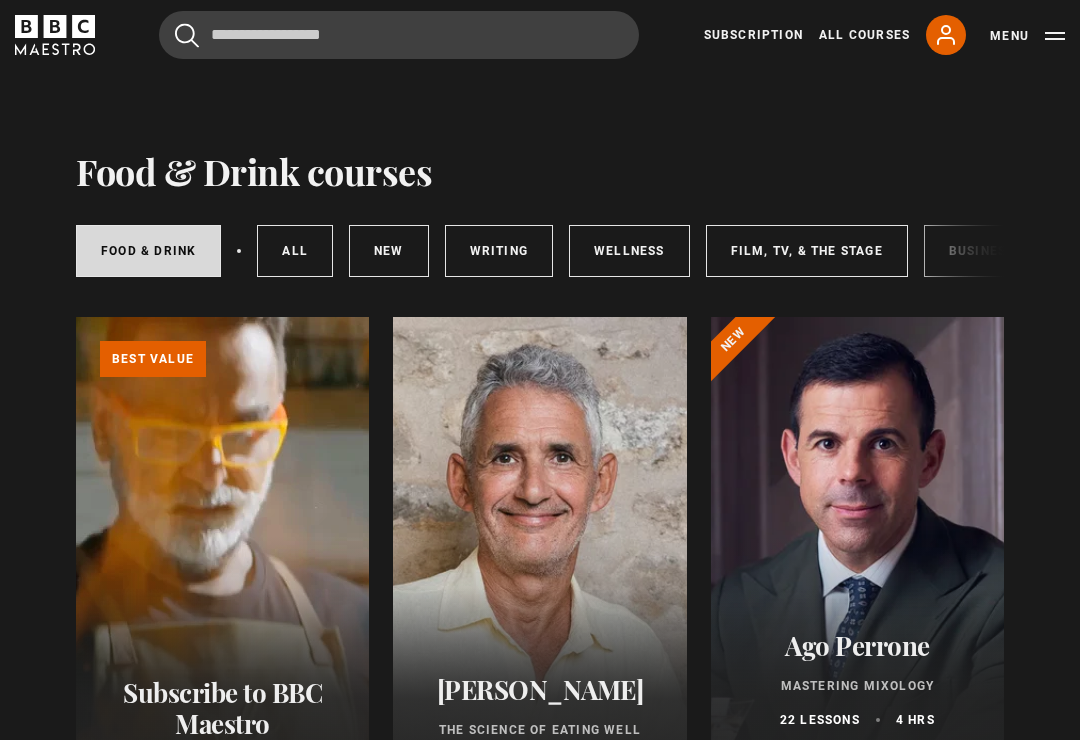 scroll, scrollTop: 0, scrollLeft: 0, axis: both 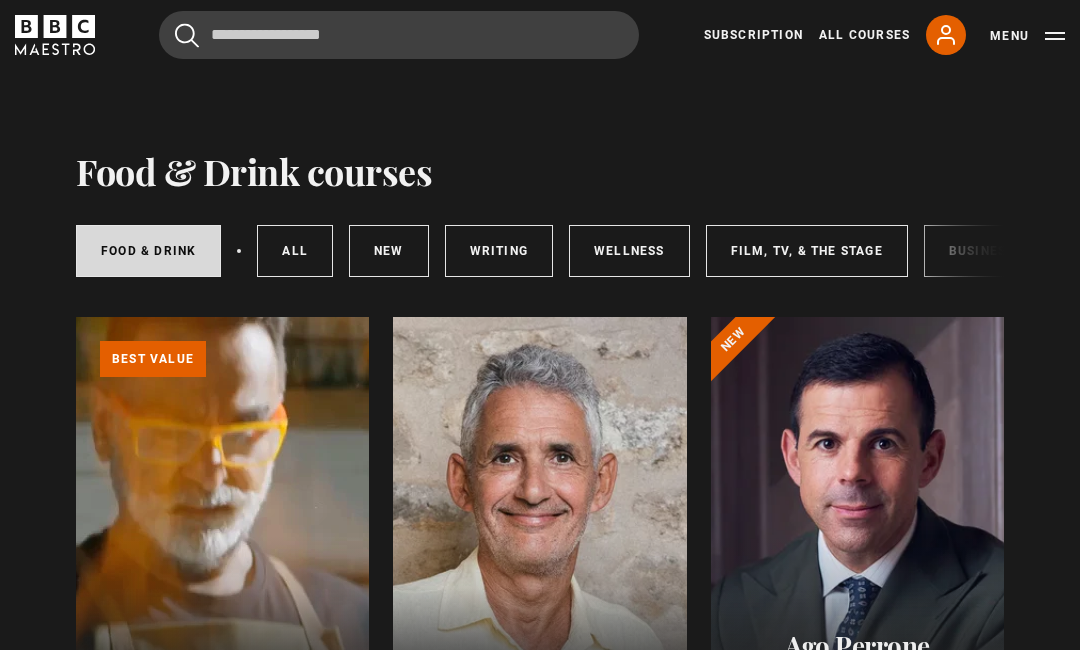 click on "All Courses" at bounding box center [864, 35] 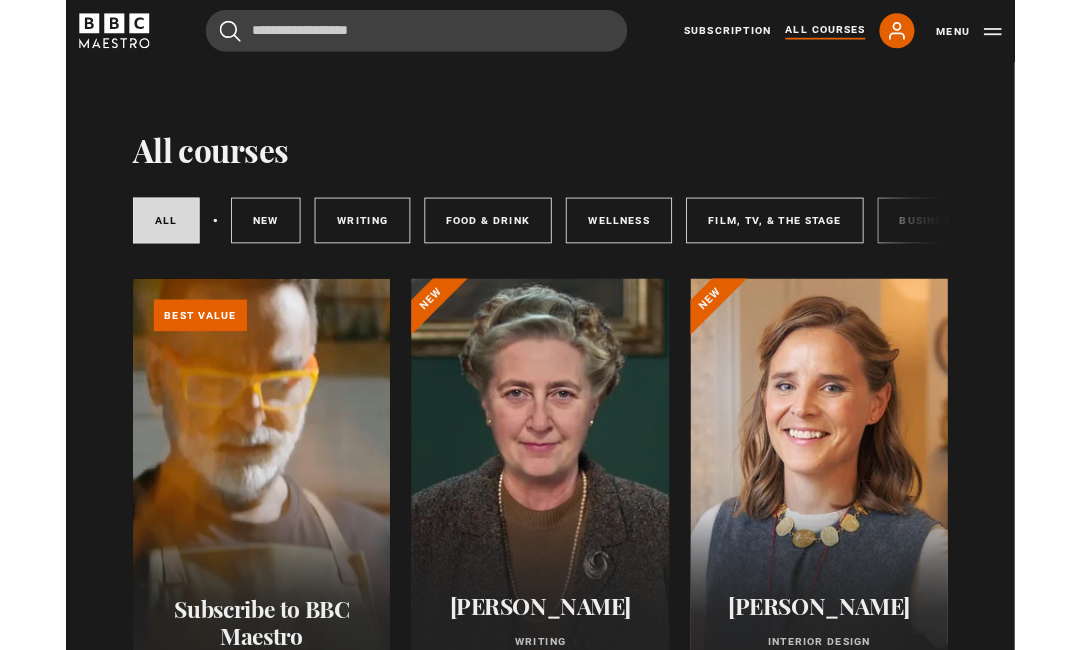 scroll, scrollTop: 0, scrollLeft: 0, axis: both 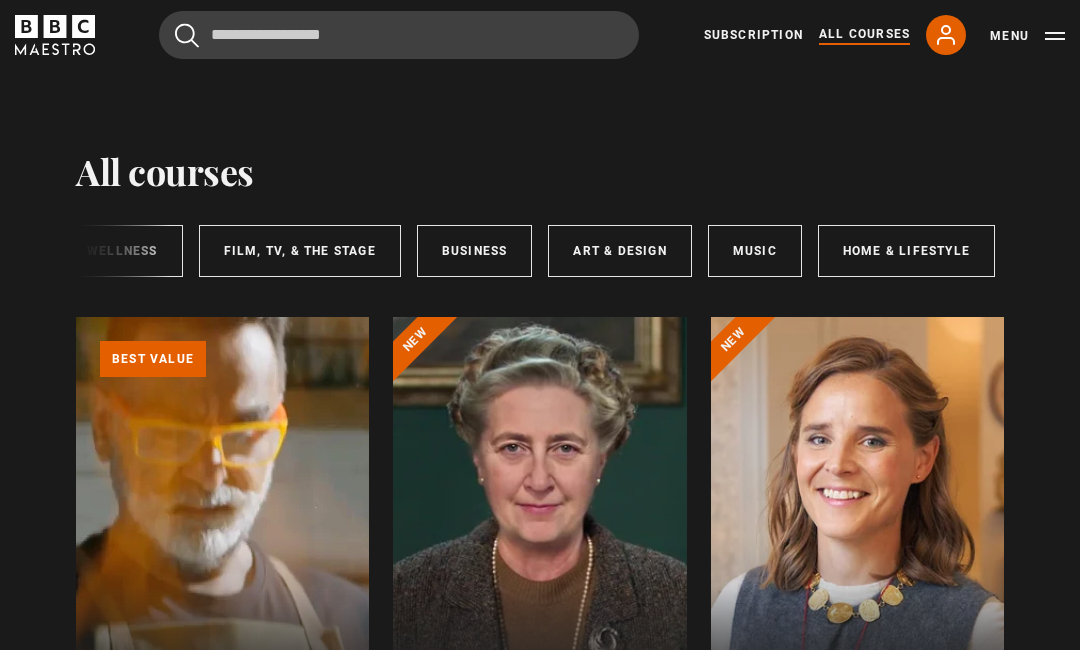 click on "Art & Design" at bounding box center (619, 251) 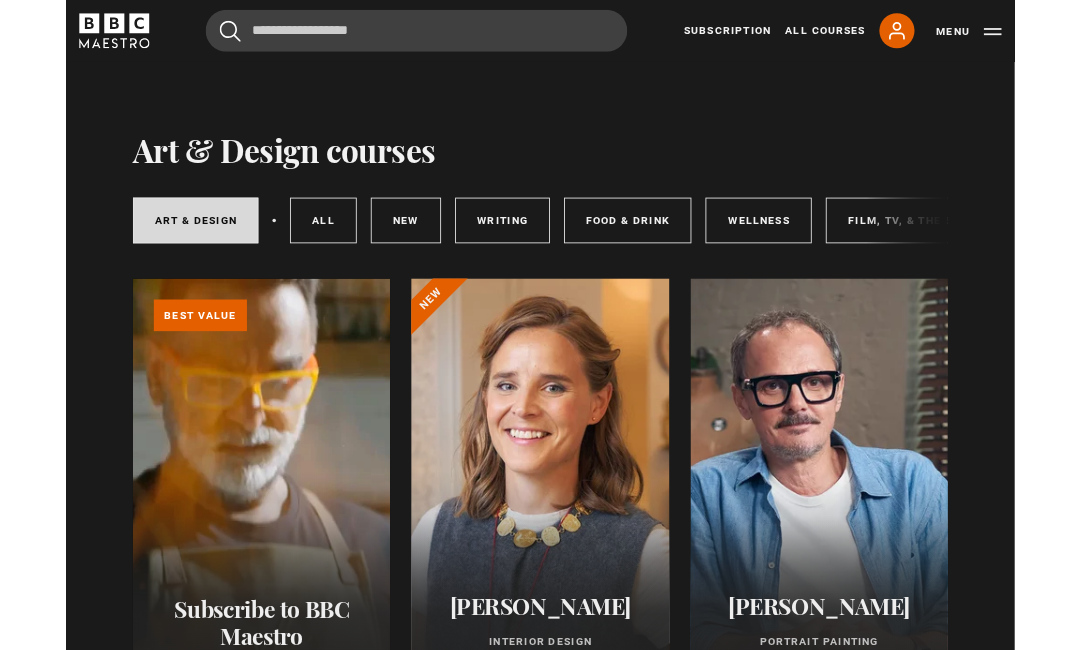 scroll, scrollTop: 0, scrollLeft: 0, axis: both 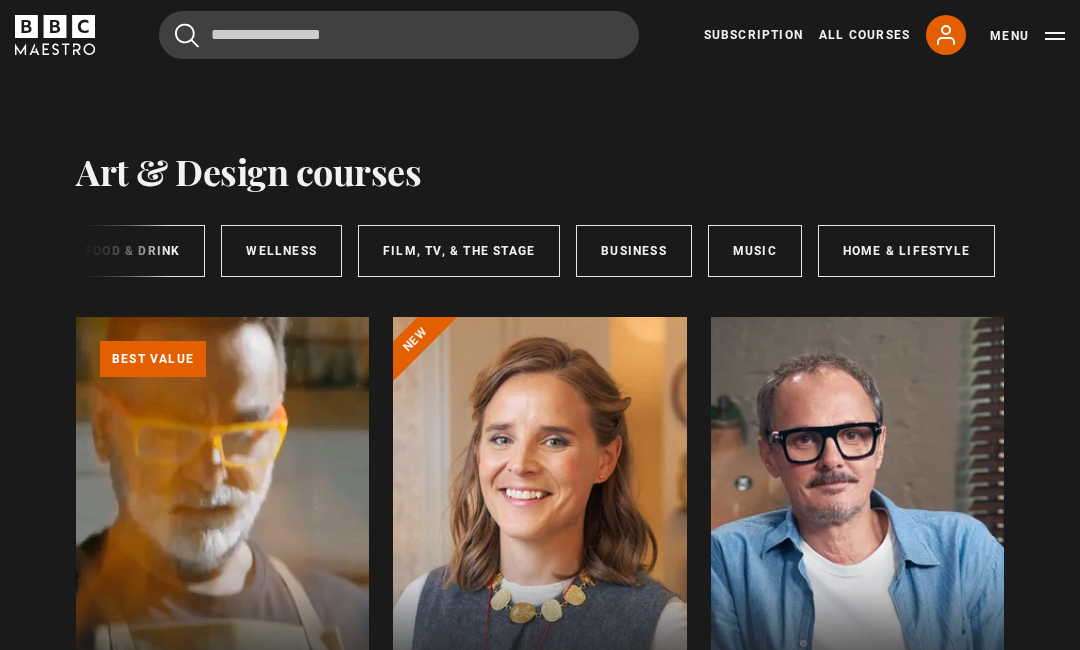 click on "Home & Lifestyle" at bounding box center (906, 251) 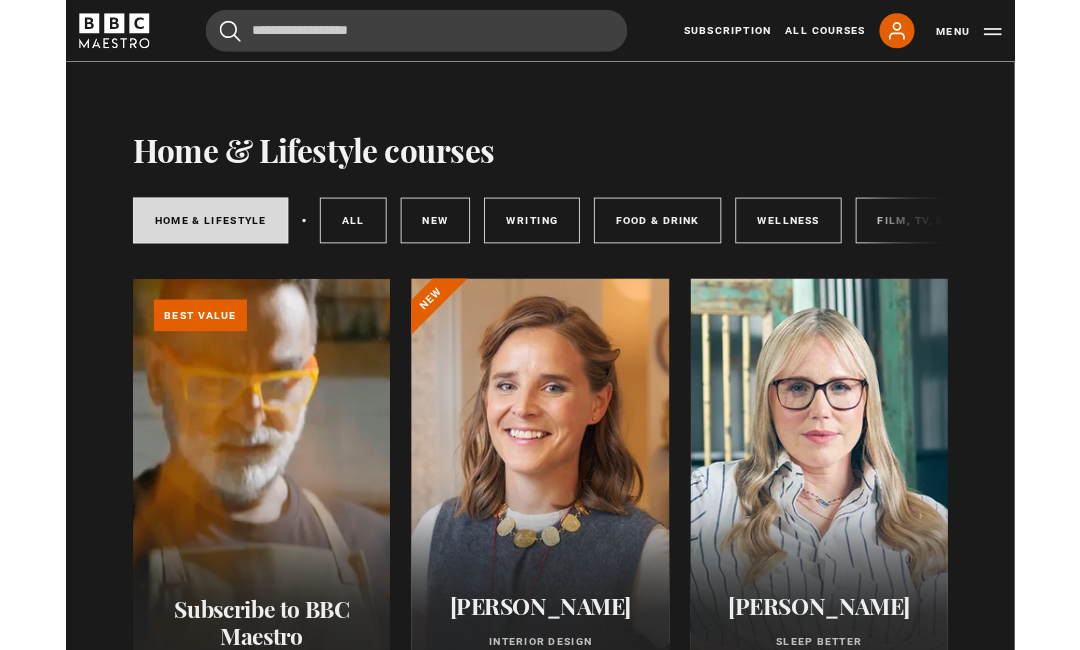 scroll, scrollTop: 0, scrollLeft: 0, axis: both 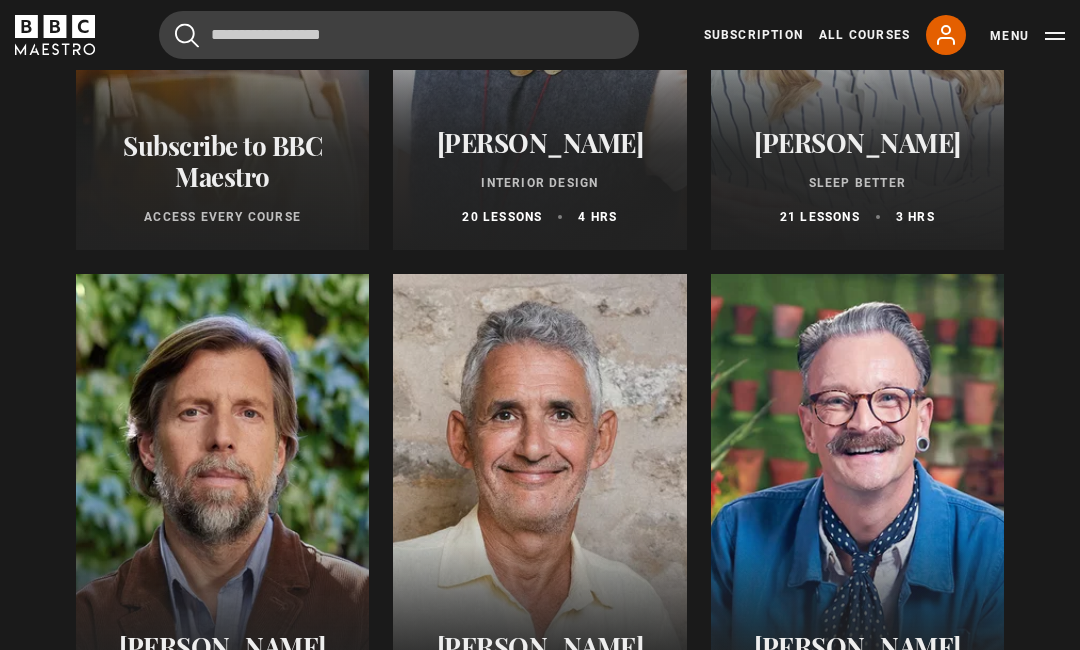 click at bounding box center [222, 514] 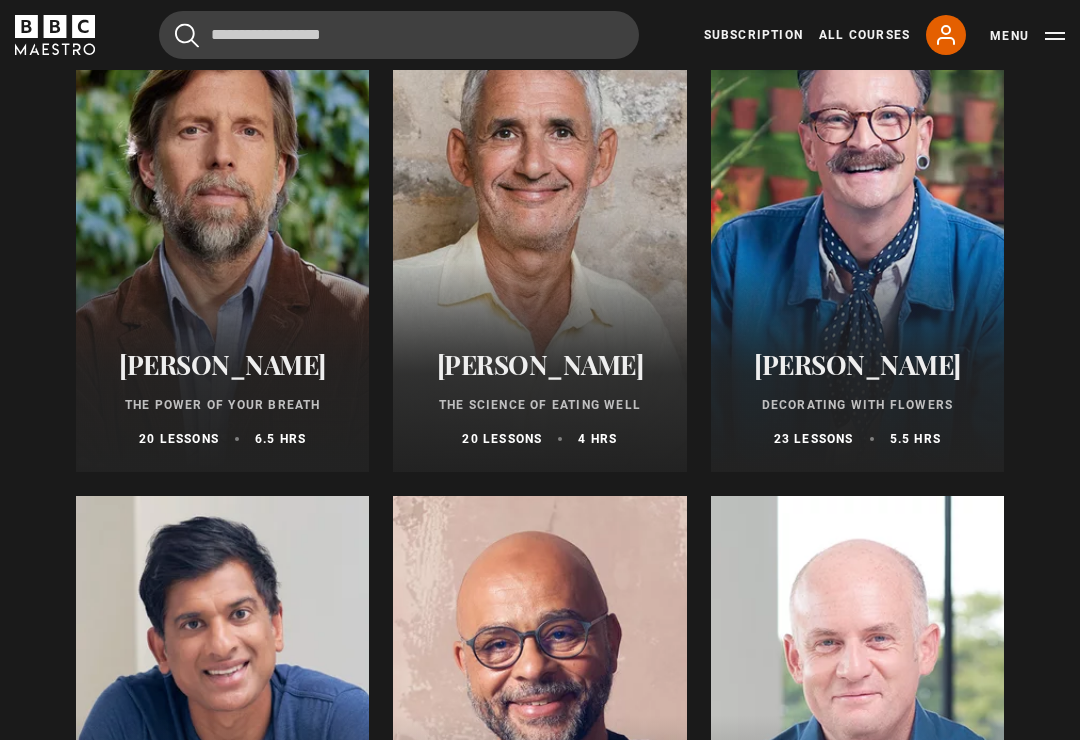 scroll, scrollTop: 831, scrollLeft: 0, axis: vertical 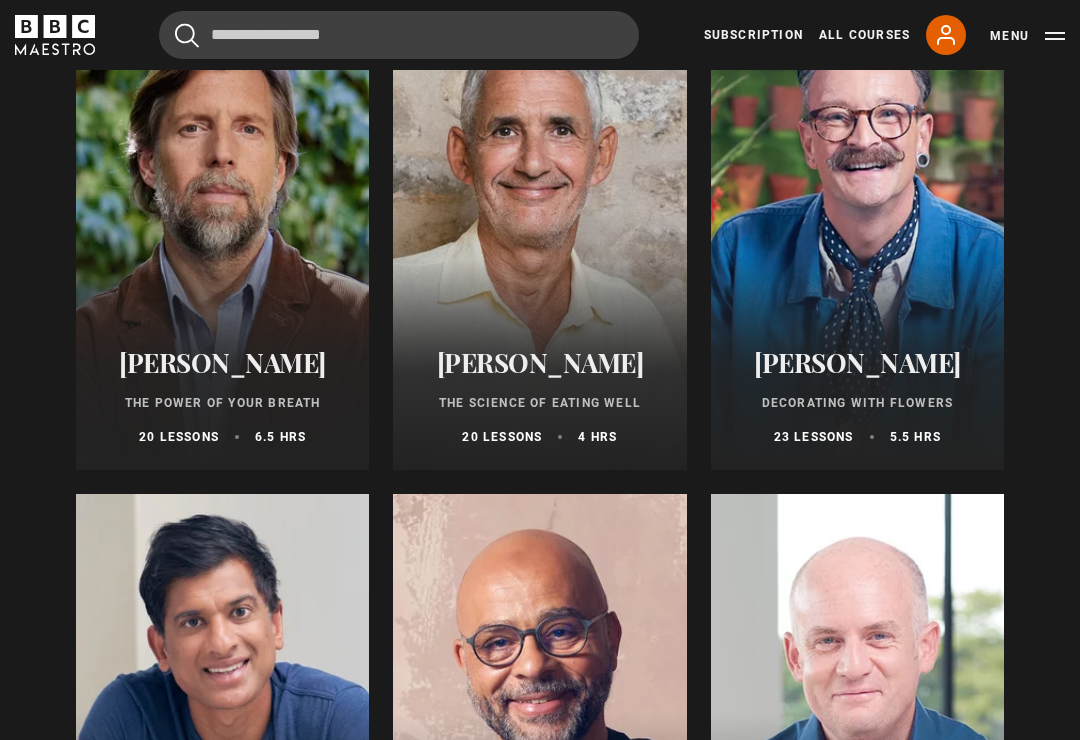 click at bounding box center [539, 230] 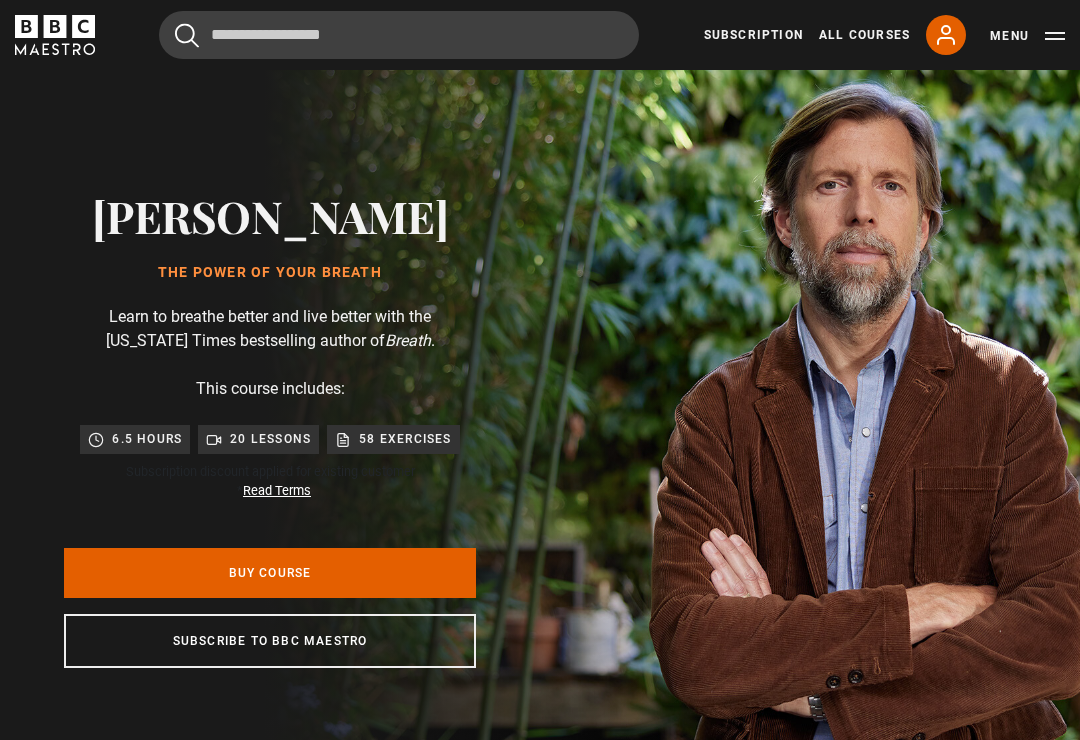 scroll, scrollTop: 0, scrollLeft: 0, axis: both 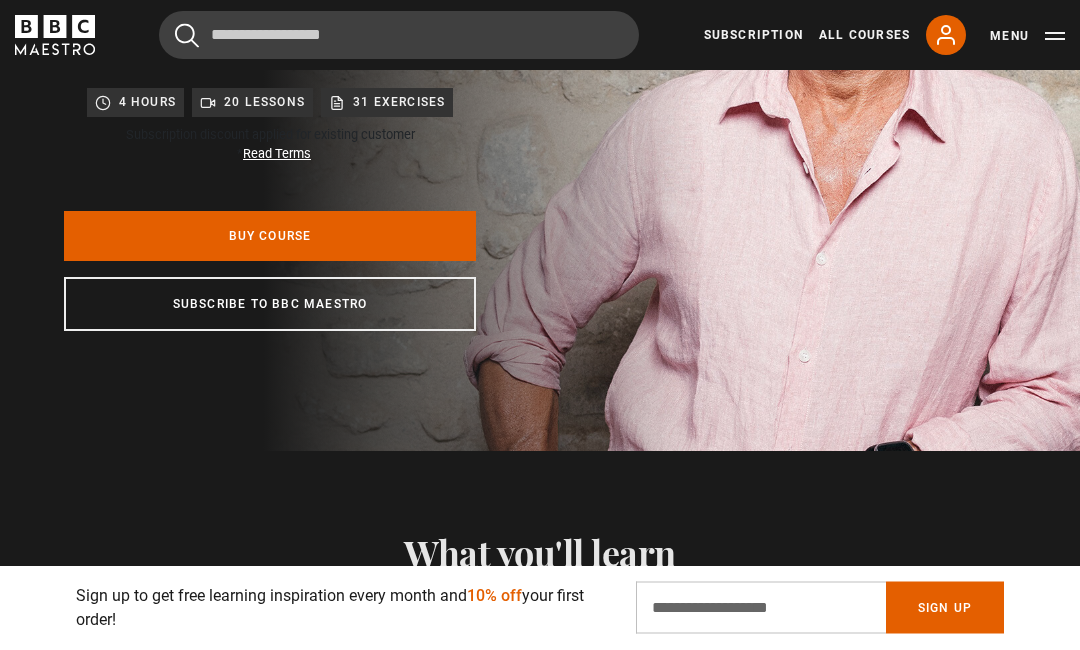 click on "Buy Course" at bounding box center (270, 237) 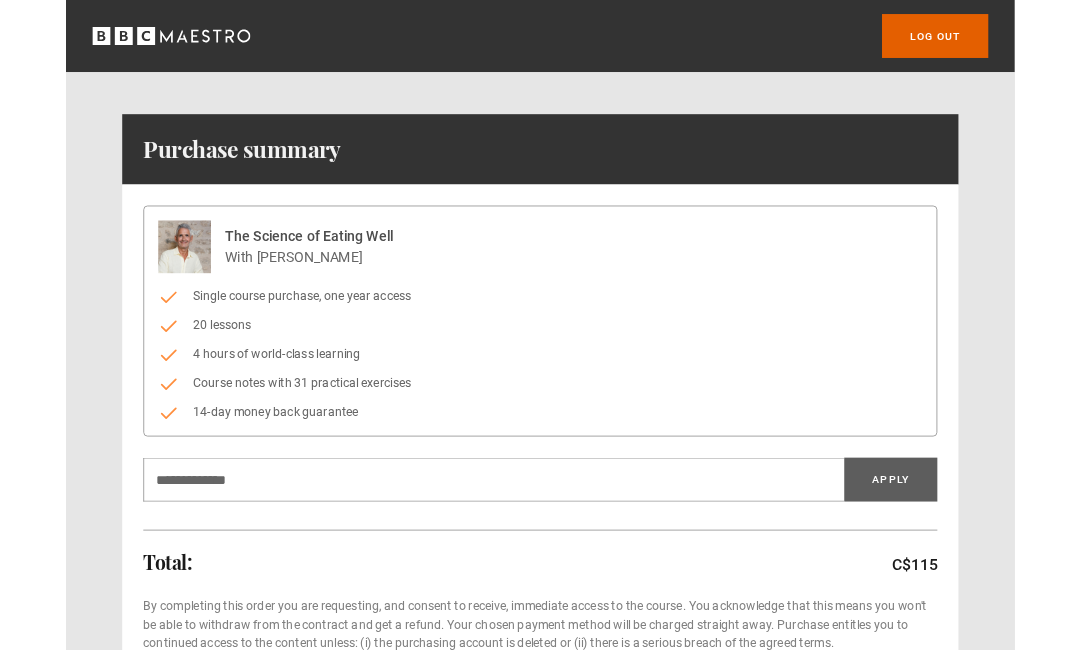 scroll, scrollTop: 0, scrollLeft: 0, axis: both 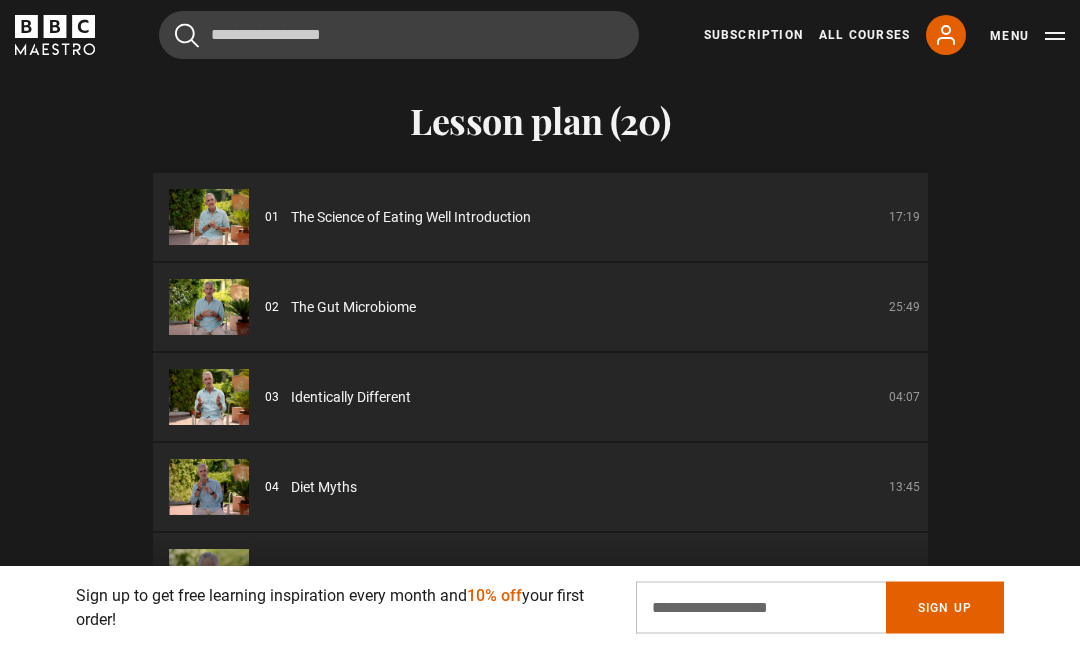 click on "04
Diet Myths
13:45" at bounding box center [592, 488] 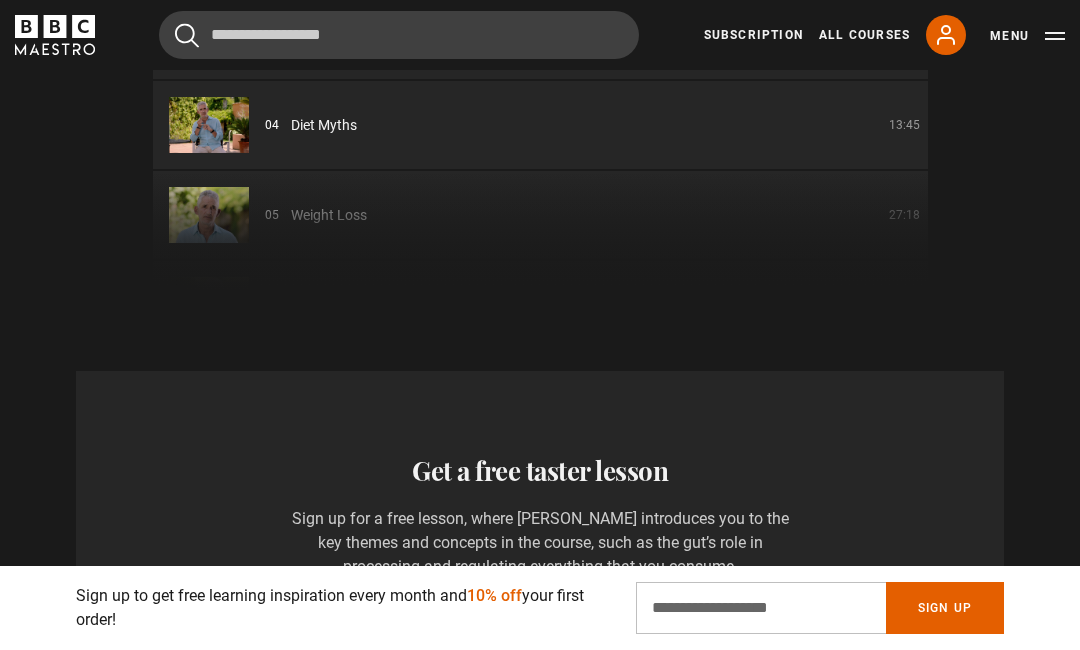 scroll, scrollTop: 2857, scrollLeft: 0, axis: vertical 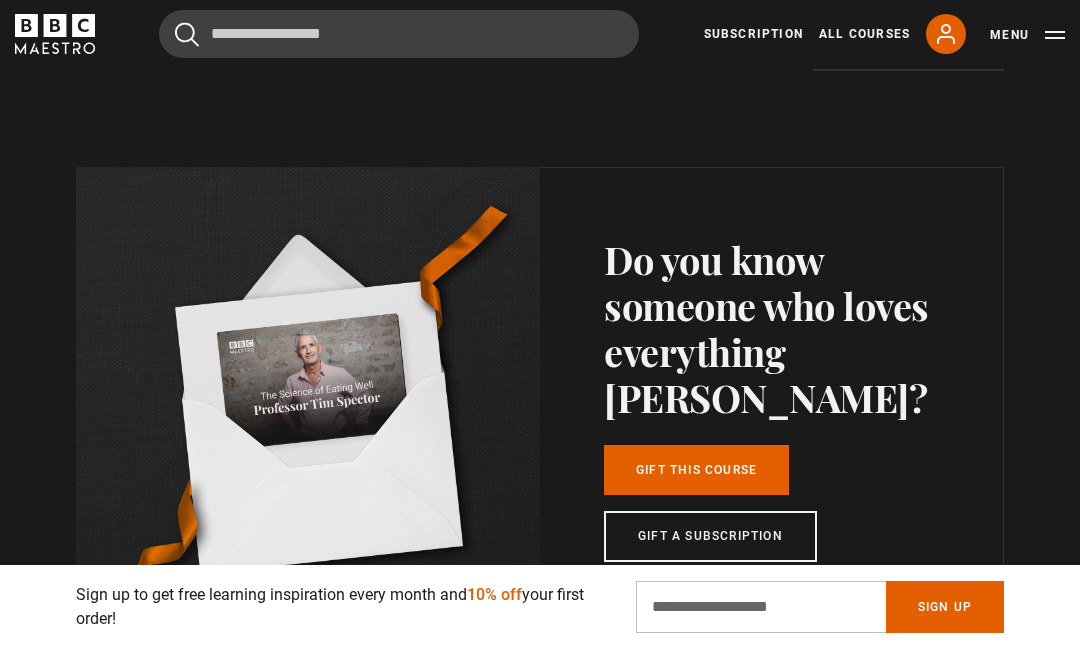 click on "Menu" at bounding box center [1027, 36] 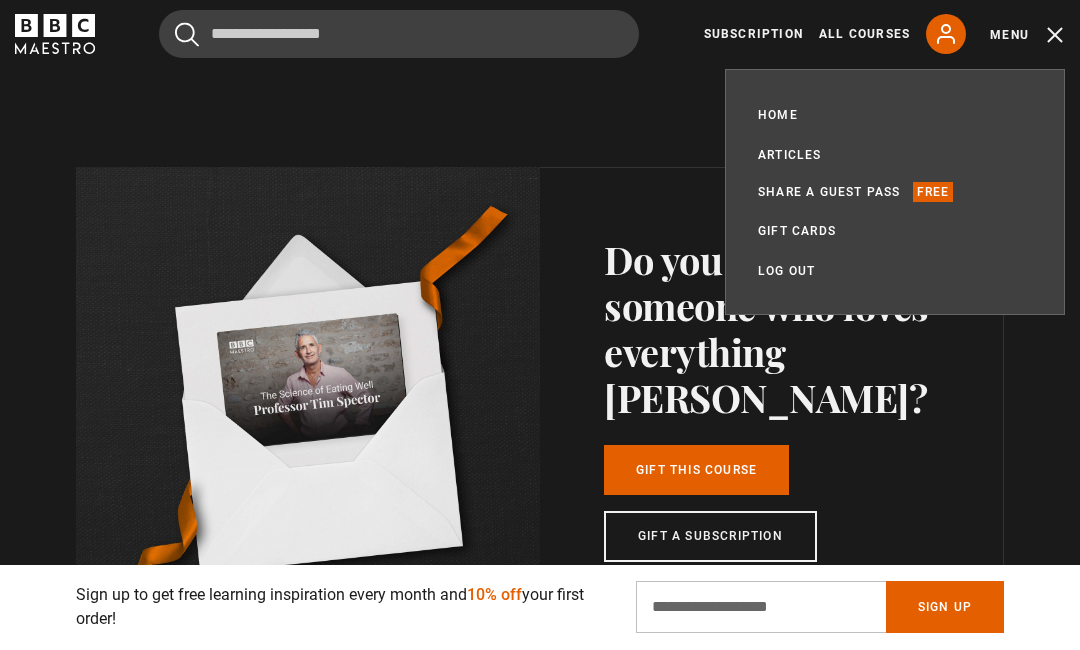 scroll, scrollTop: 4669, scrollLeft: 0, axis: vertical 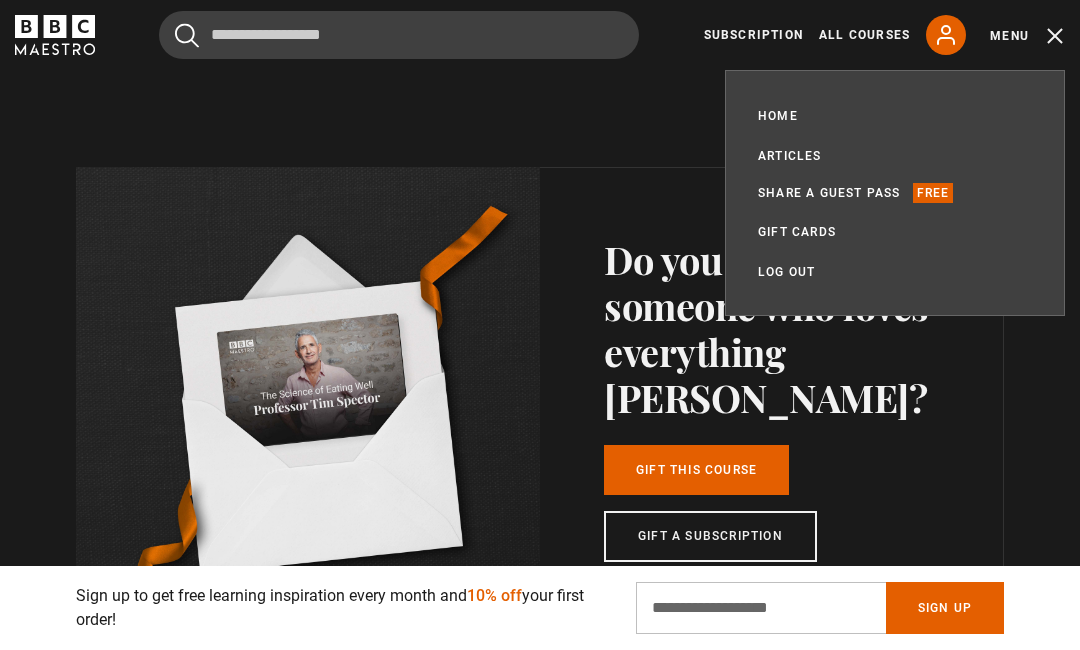 click on "Home" at bounding box center (778, 116) 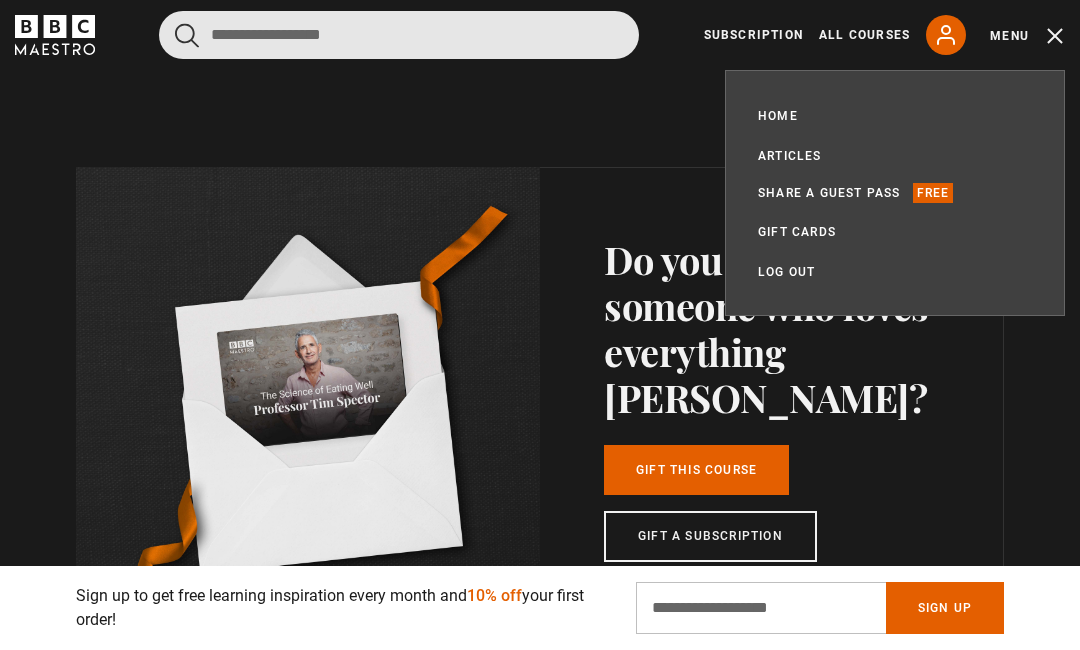 click at bounding box center [399, 35] 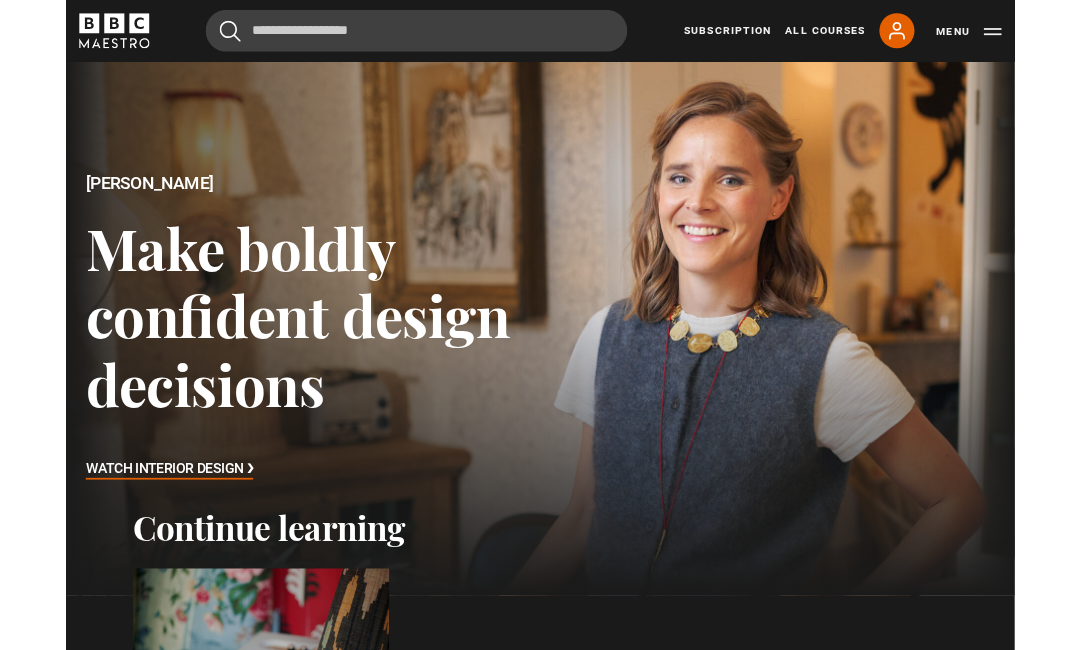 scroll, scrollTop: 0, scrollLeft: 0, axis: both 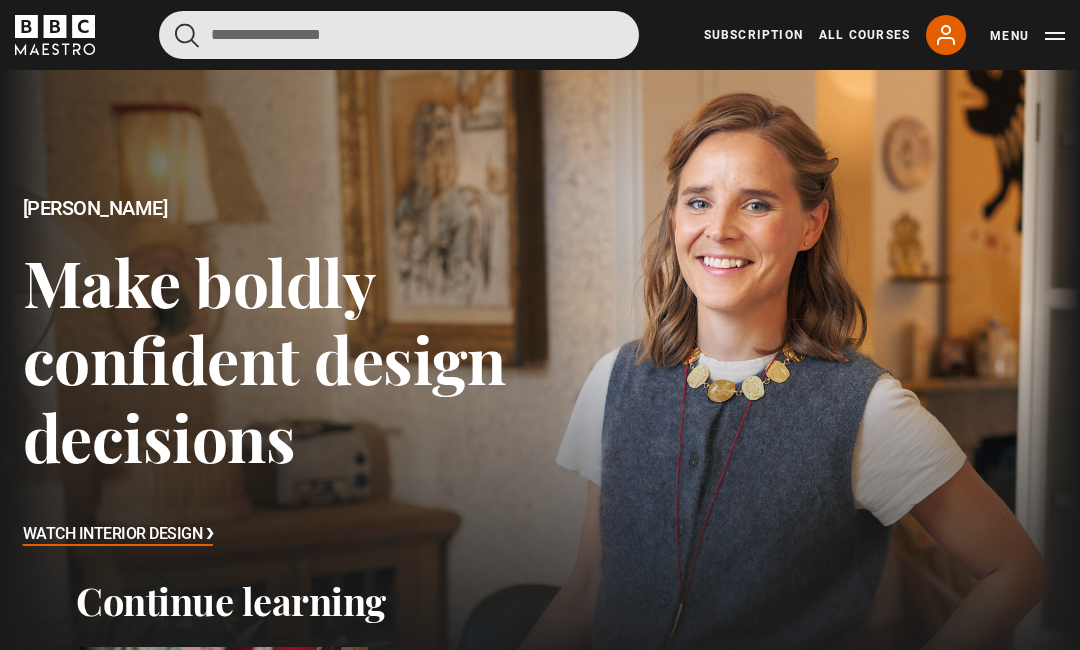 click at bounding box center (399, 35) 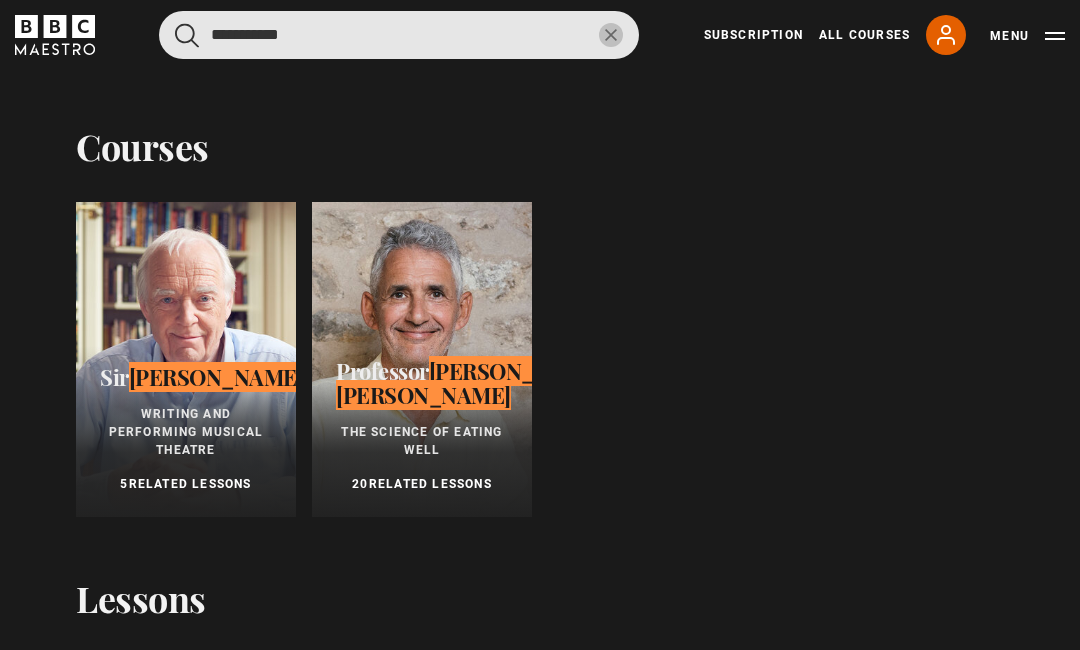 type on "**********" 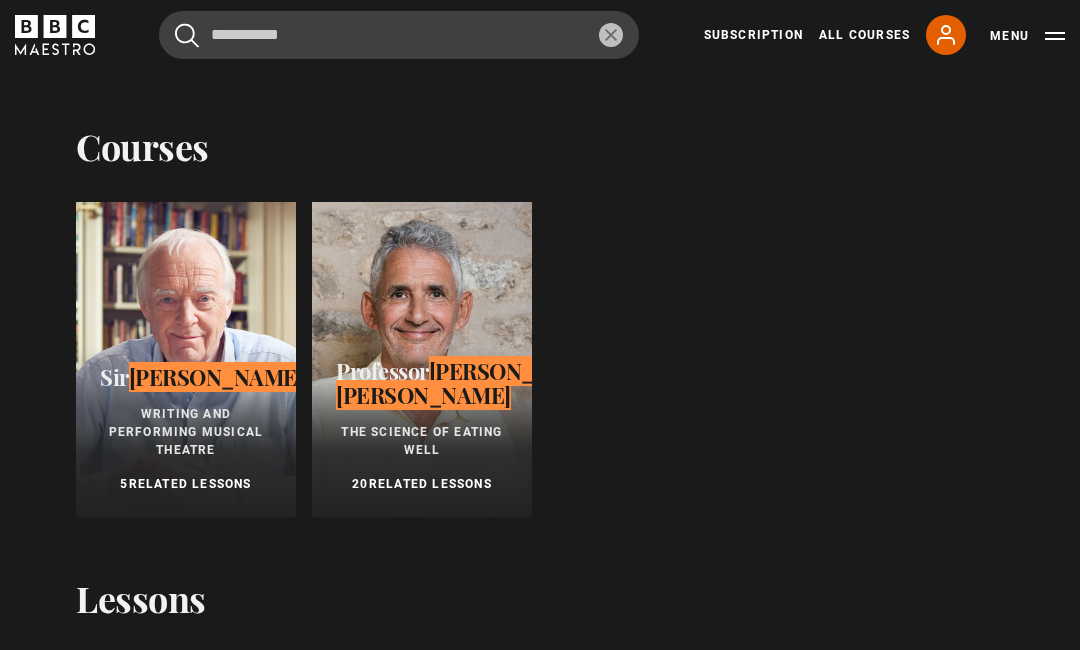 click at bounding box center [422, 359] 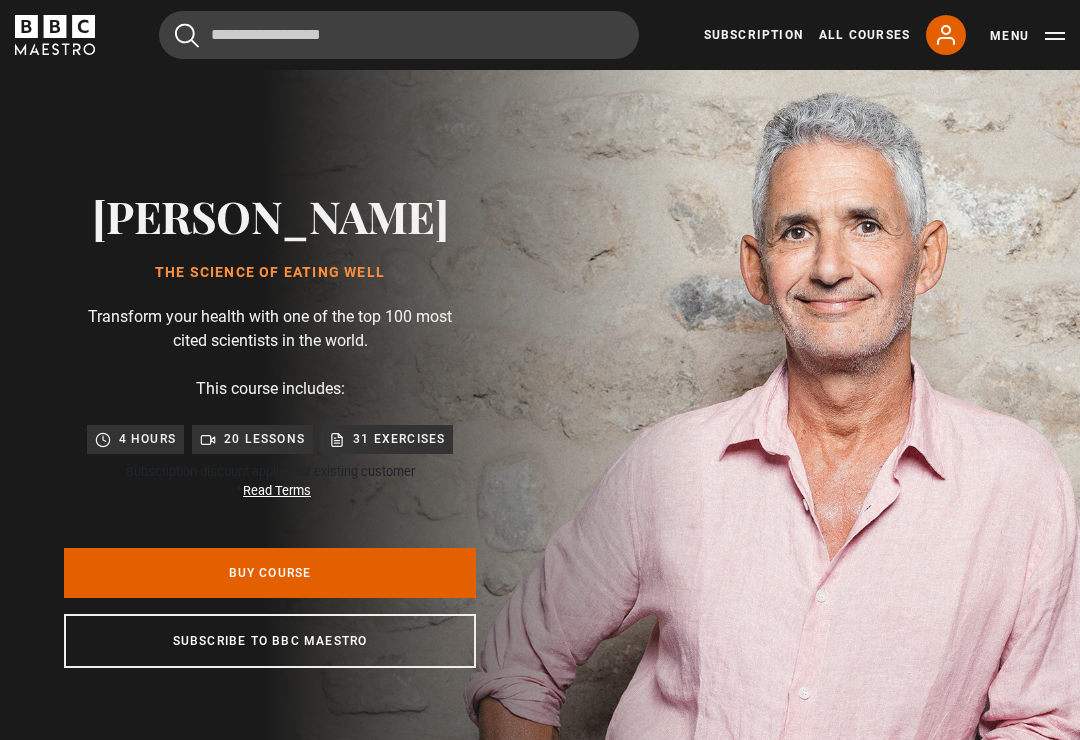 scroll, scrollTop: 0, scrollLeft: 0, axis: both 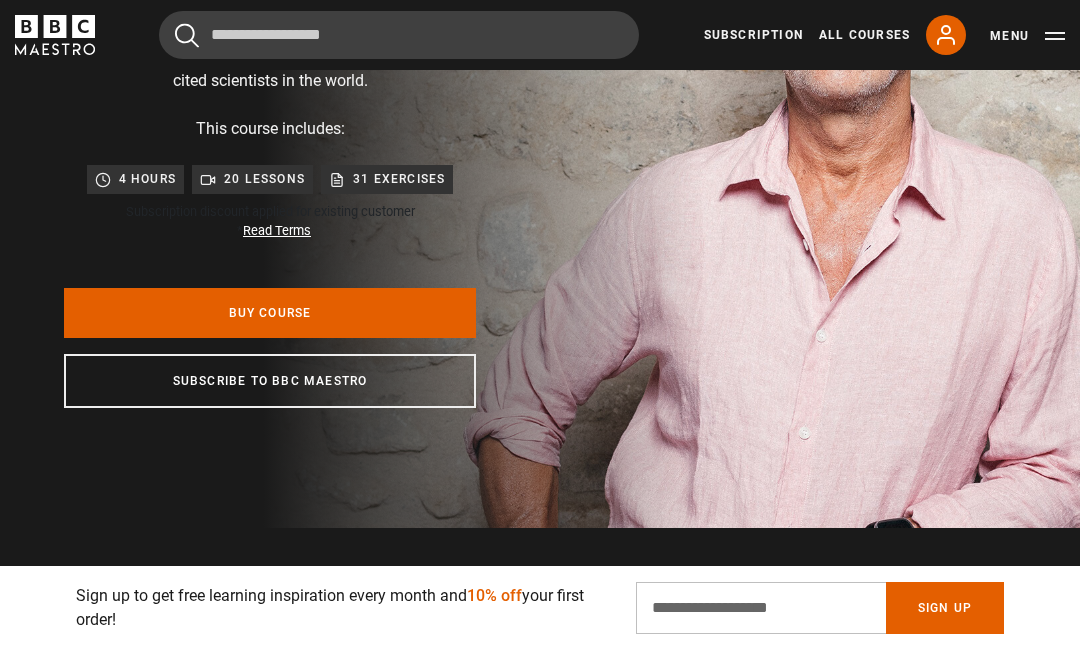 click on "Menu" at bounding box center (1027, 36) 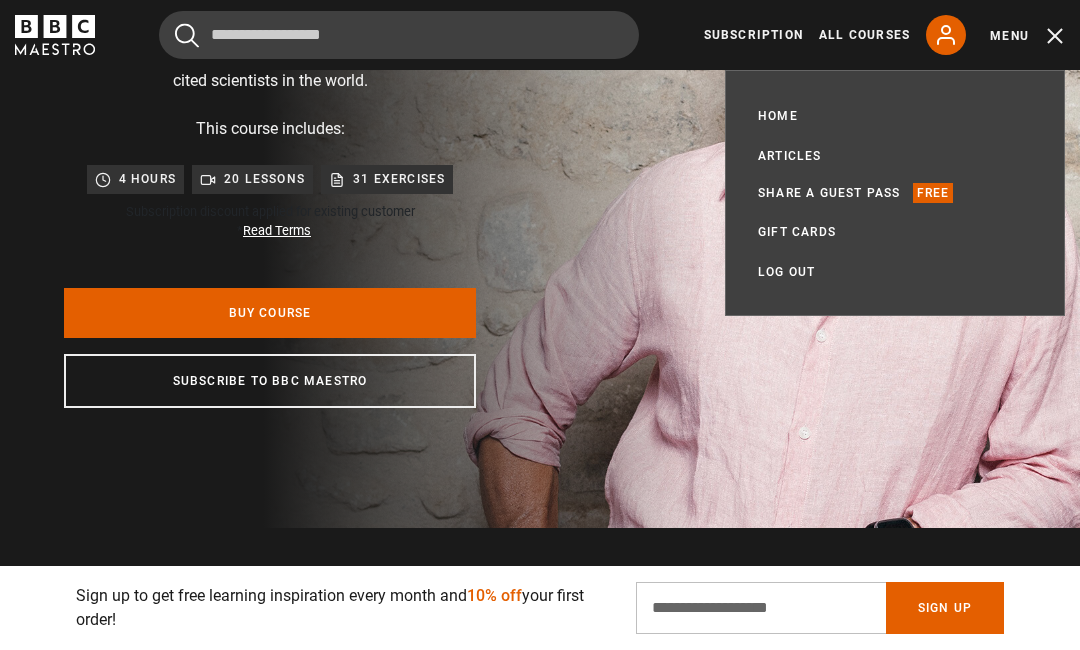 click on "Home" at bounding box center (778, 116) 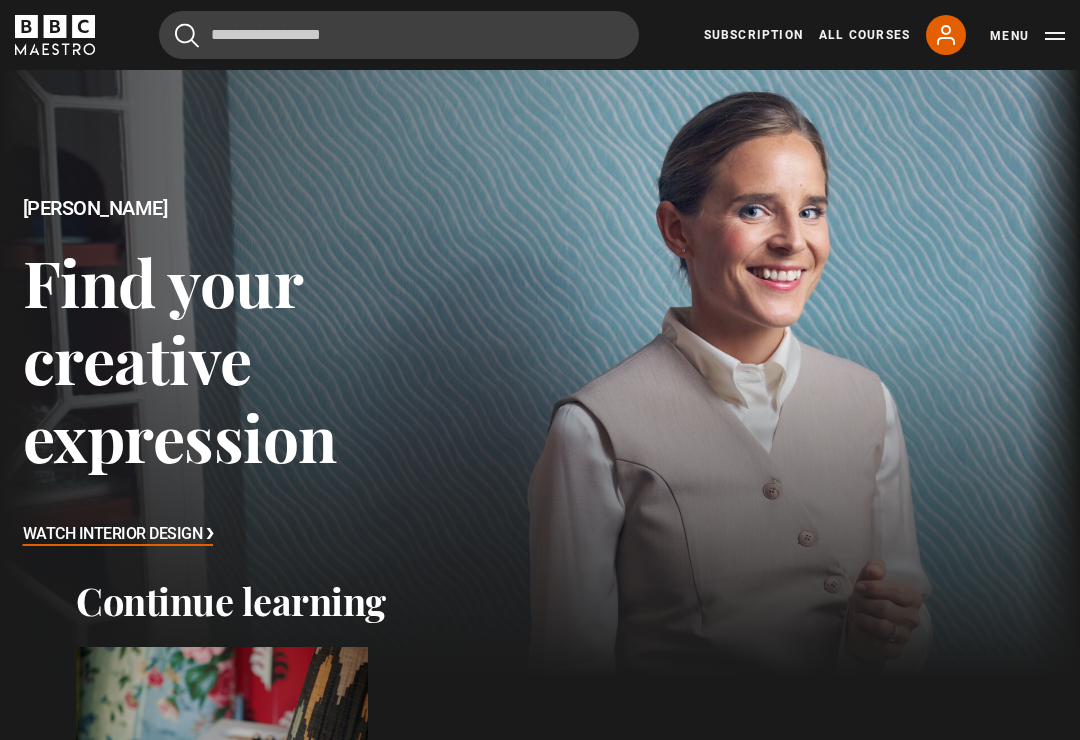 scroll, scrollTop: 0, scrollLeft: 0, axis: both 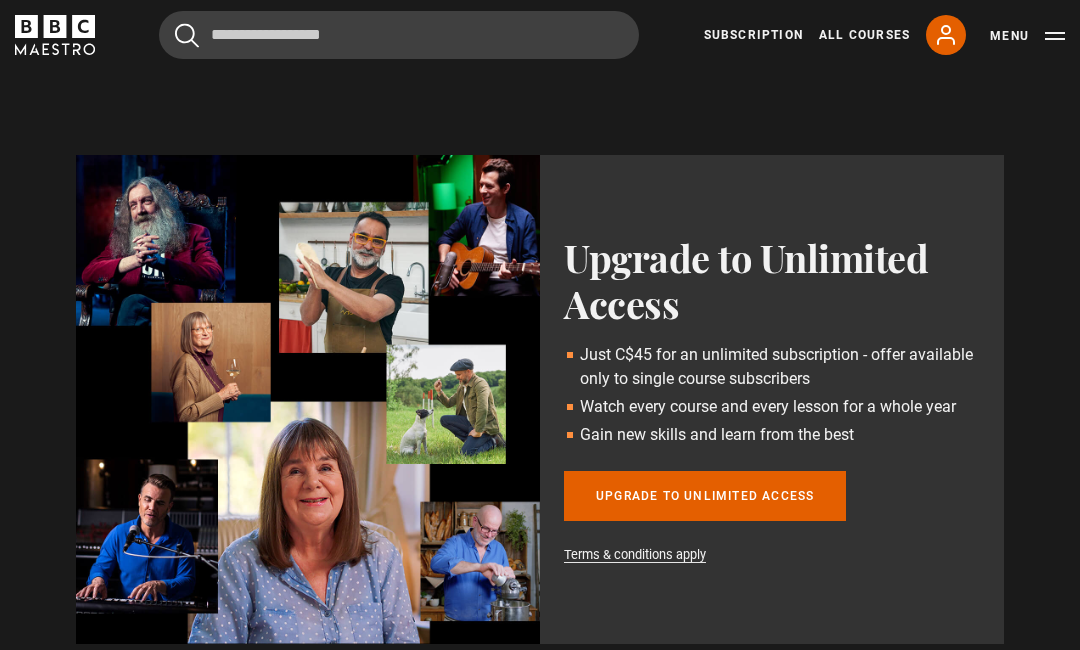 click on "Upgrade to unlimited access" at bounding box center [705, 496] 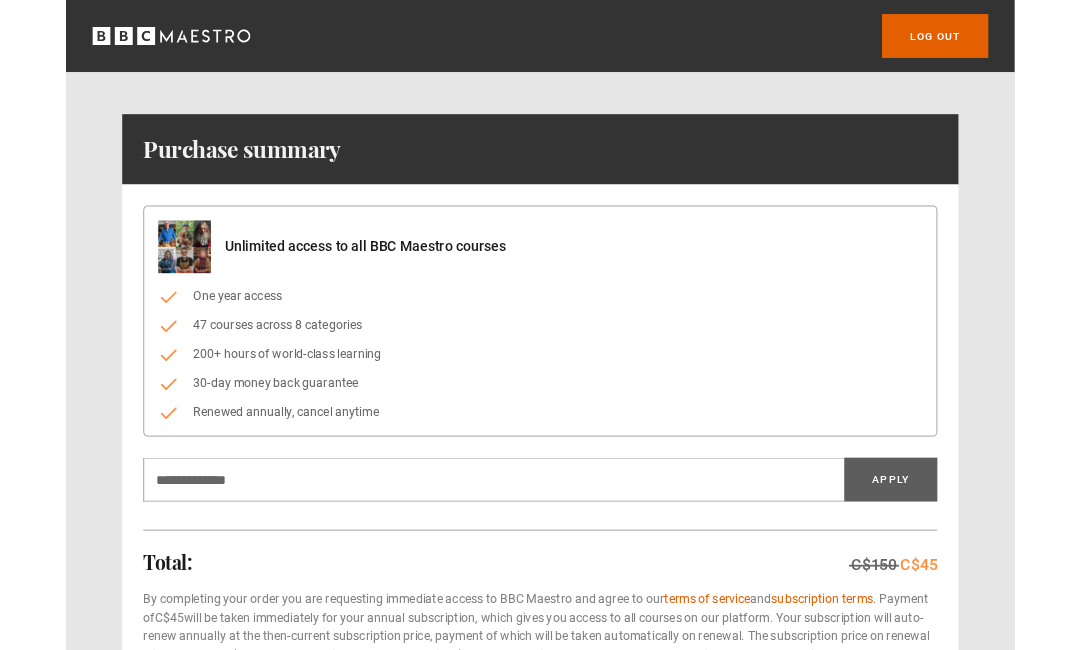 scroll, scrollTop: 0, scrollLeft: 0, axis: both 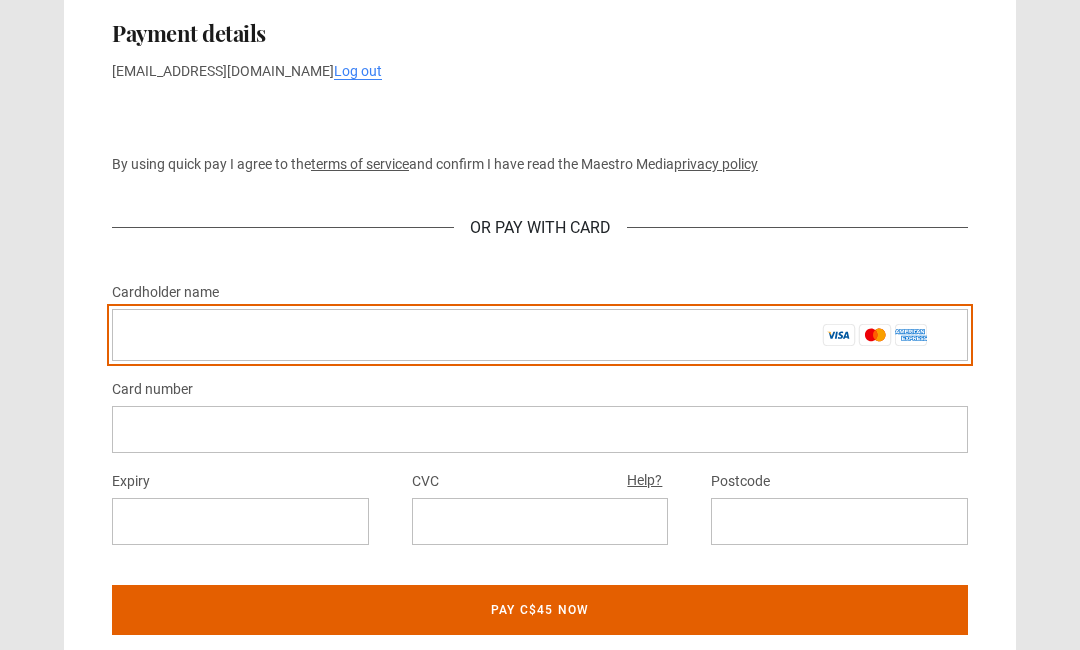 click on "Cardholder name  *" at bounding box center [540, 335] 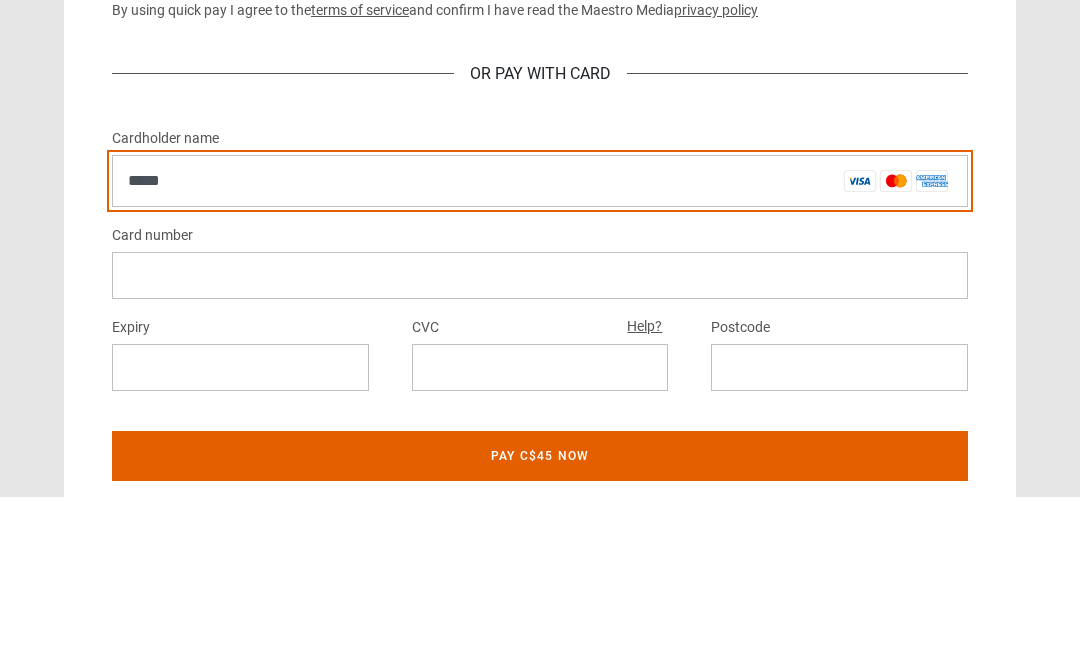 type on "******" 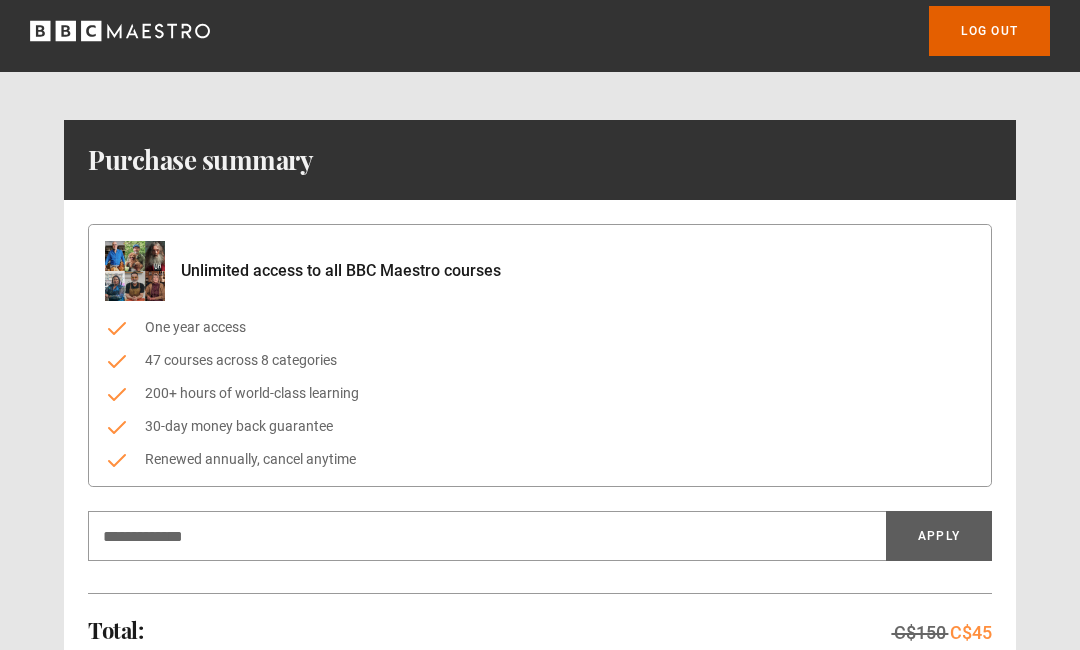 scroll, scrollTop: 0, scrollLeft: 0, axis: both 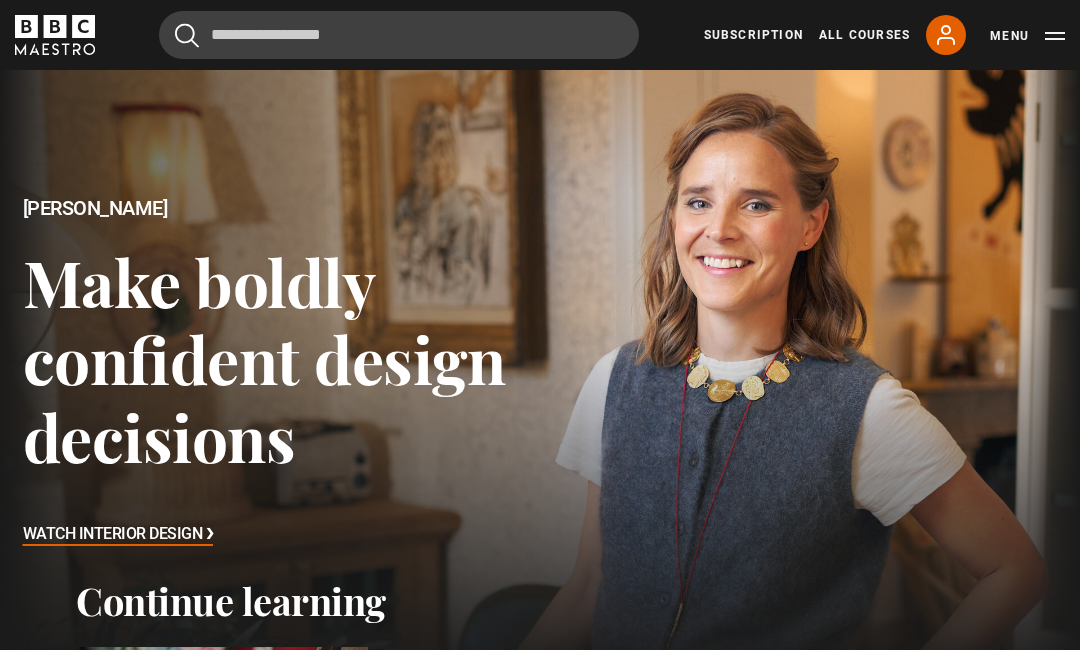 click on "Menu" at bounding box center [1027, 36] 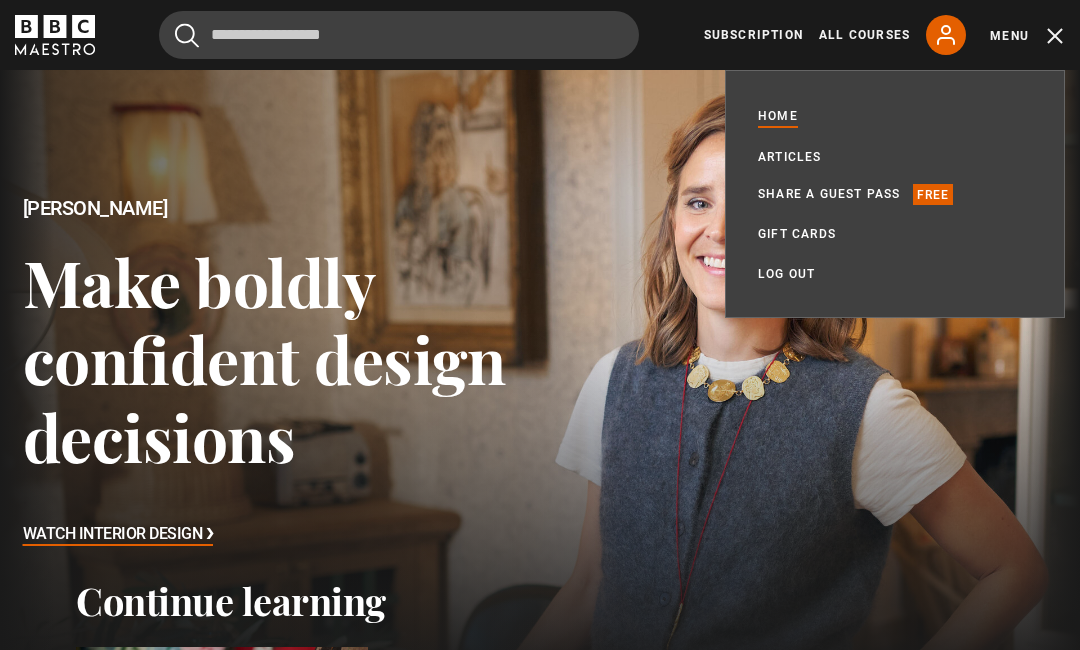 click 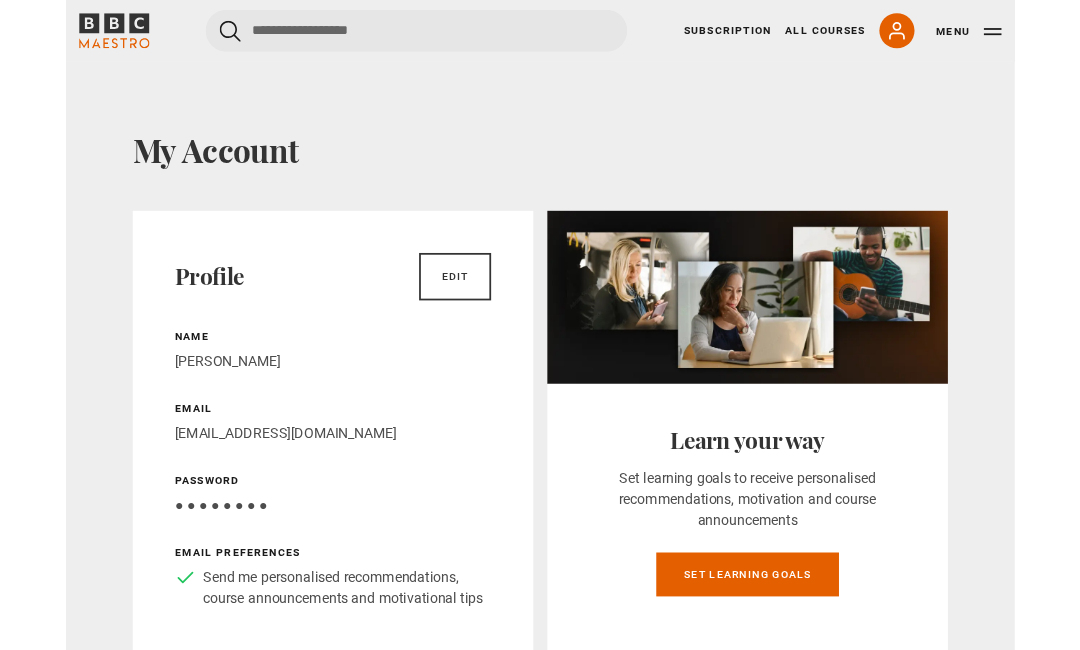 scroll, scrollTop: 0, scrollLeft: 0, axis: both 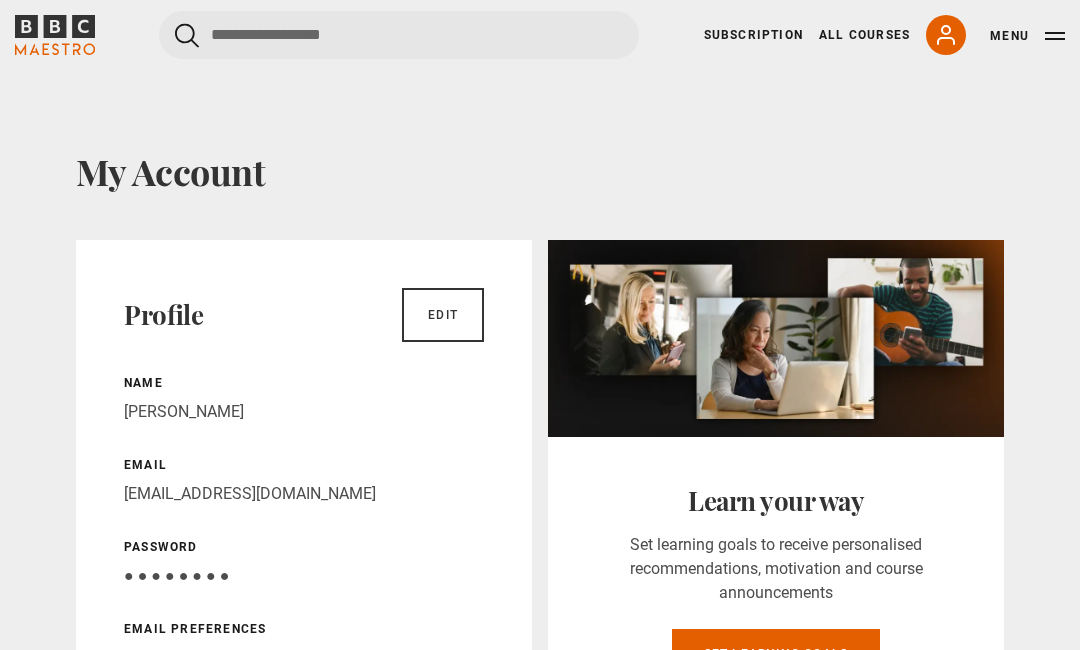 click 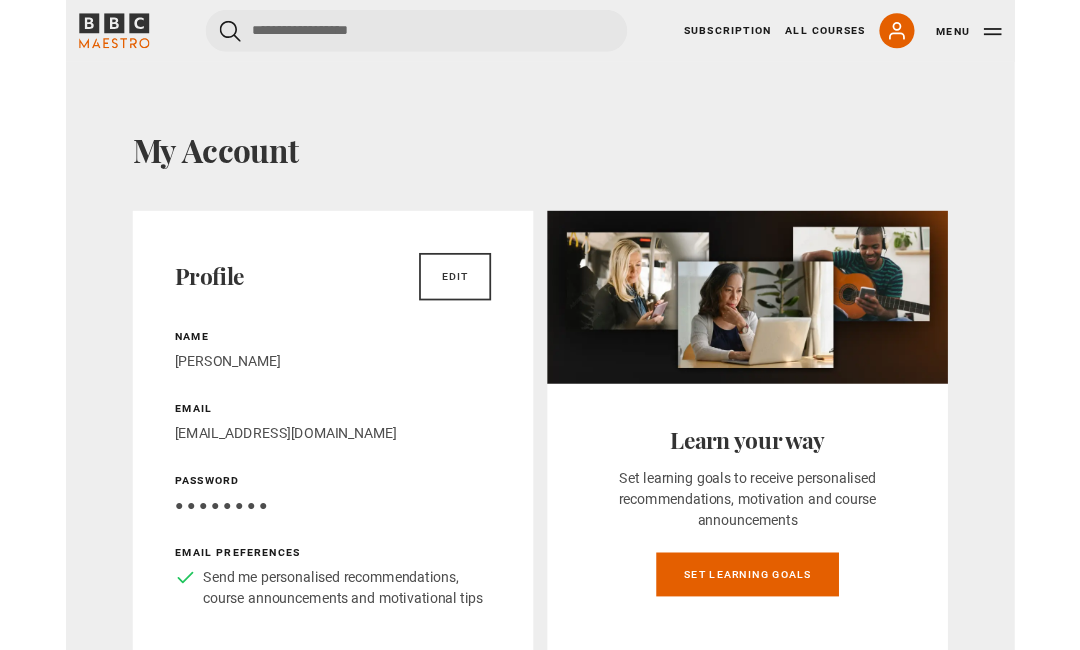 scroll, scrollTop: 0, scrollLeft: 0, axis: both 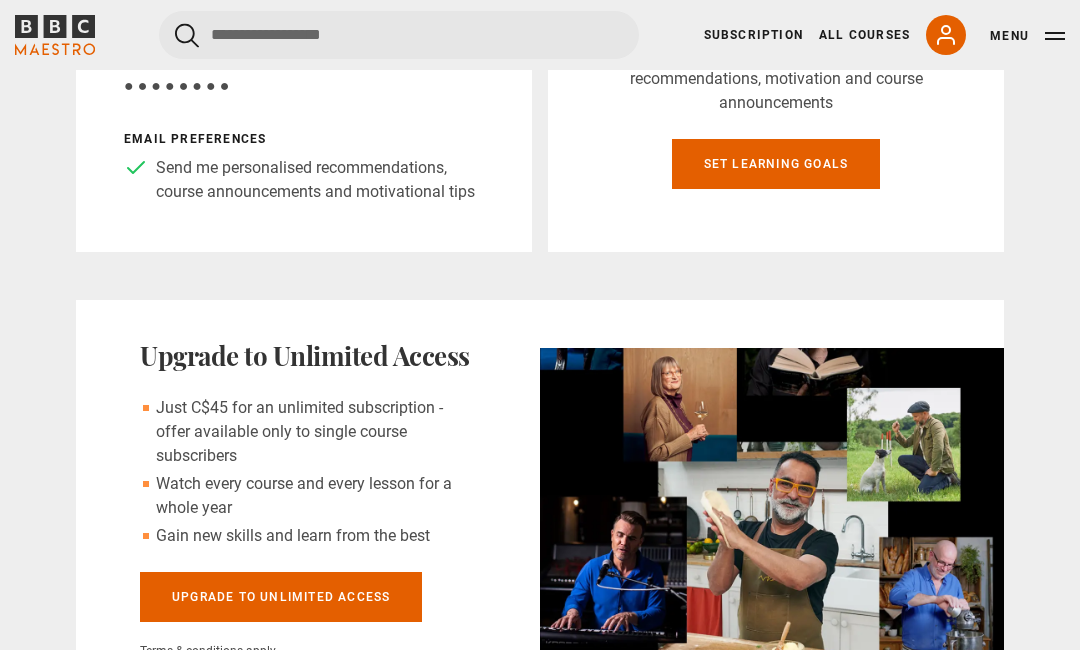 click on "Upgrade to unlimited access" at bounding box center [281, 597] 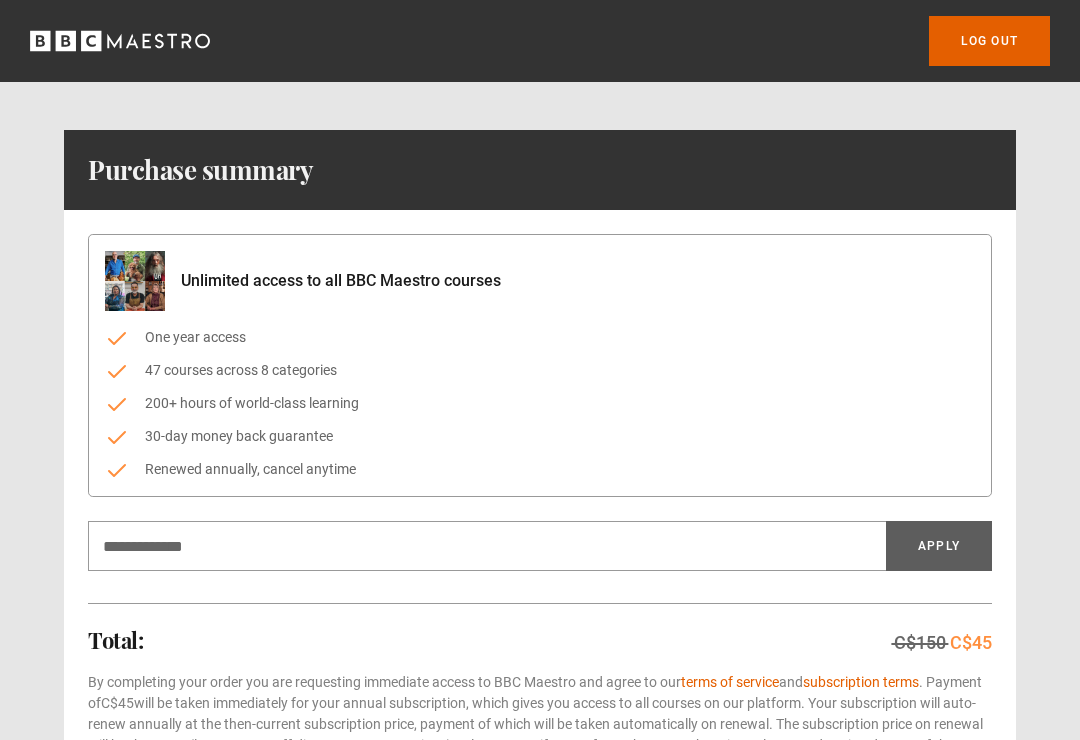 scroll, scrollTop: 0, scrollLeft: 0, axis: both 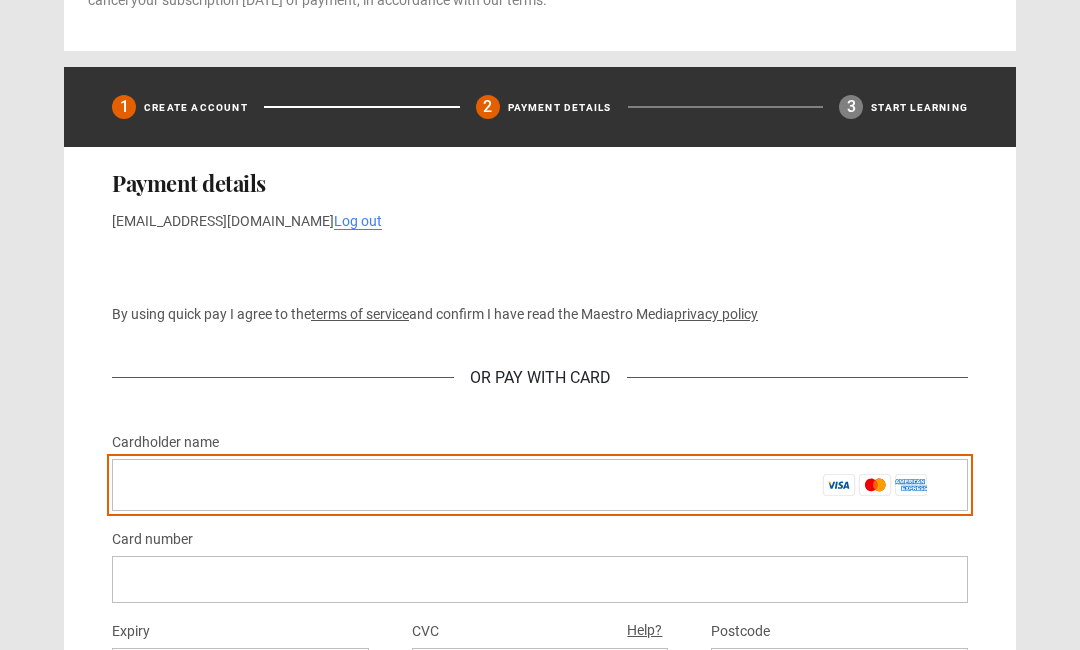 click on "Cardholder name  *" at bounding box center (540, 486) 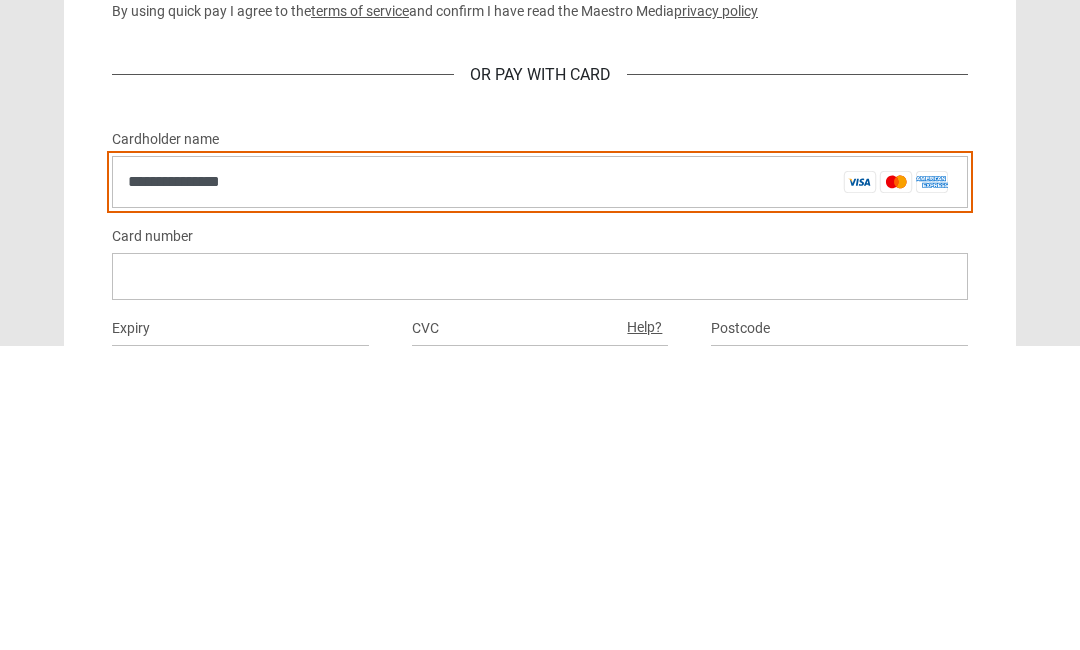 type on "**********" 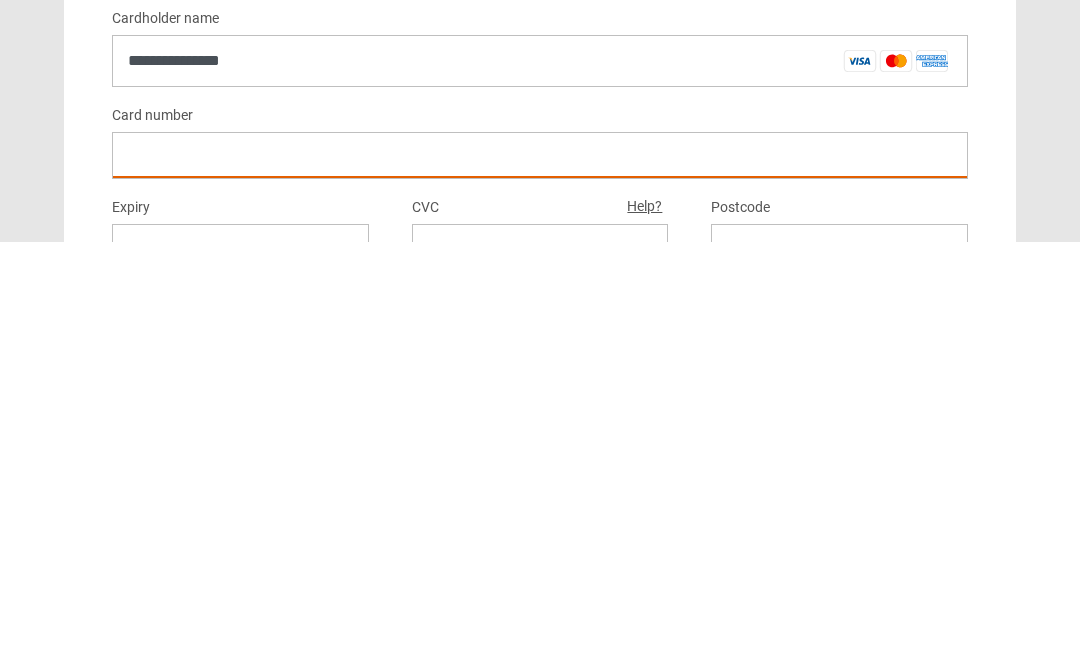 scroll, scrollTop: 805, scrollLeft: 0, axis: vertical 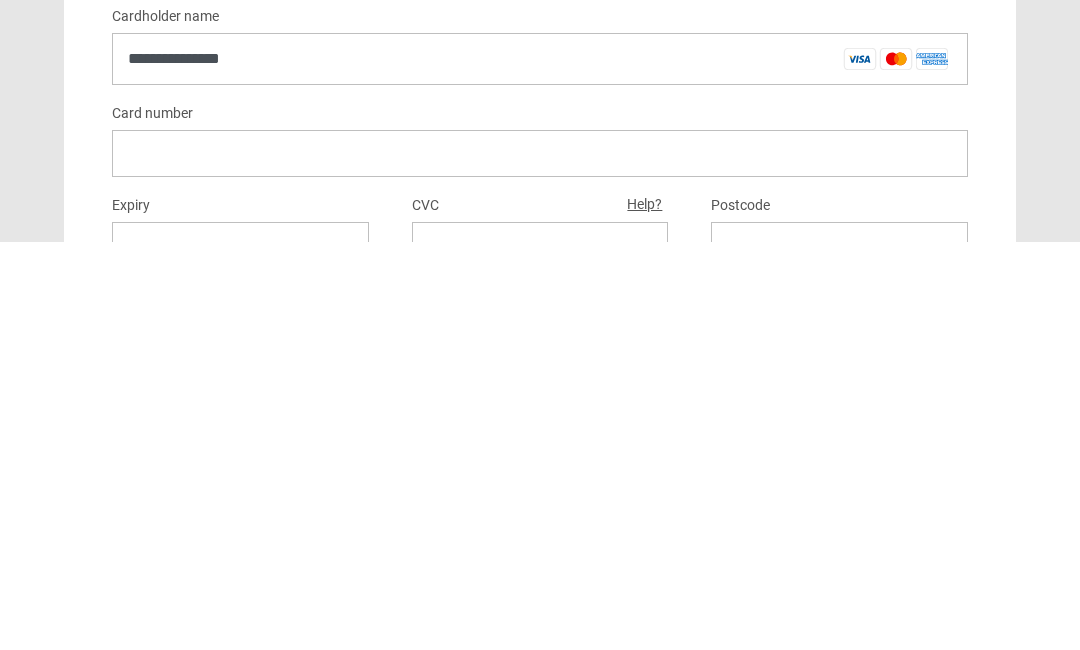 click at bounding box center (540, 653) 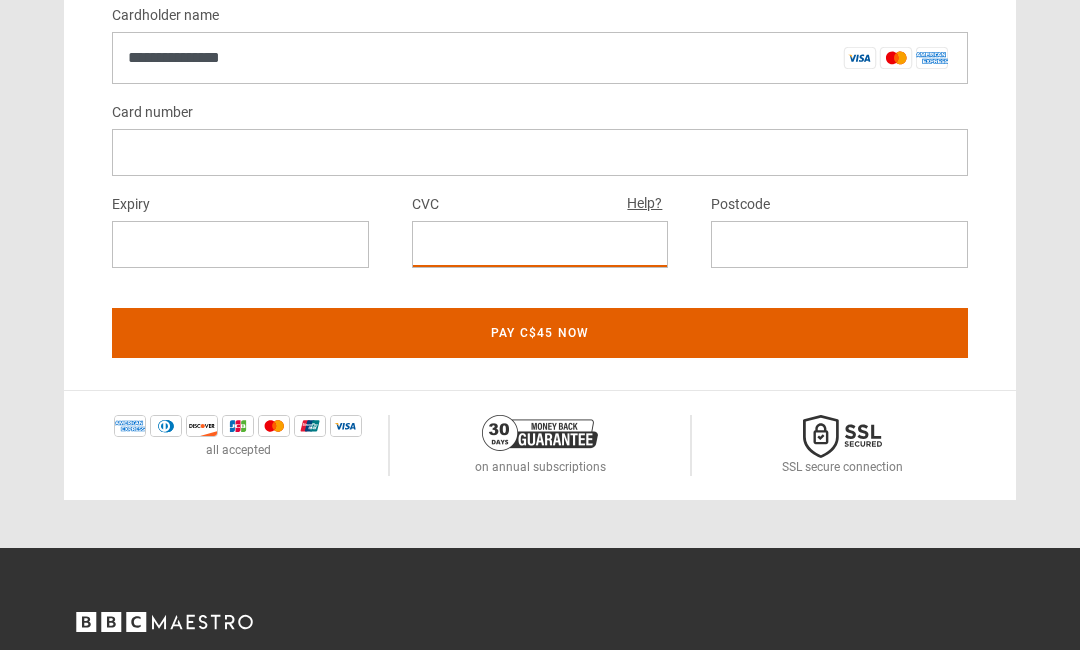 scroll, scrollTop: 1213, scrollLeft: 0, axis: vertical 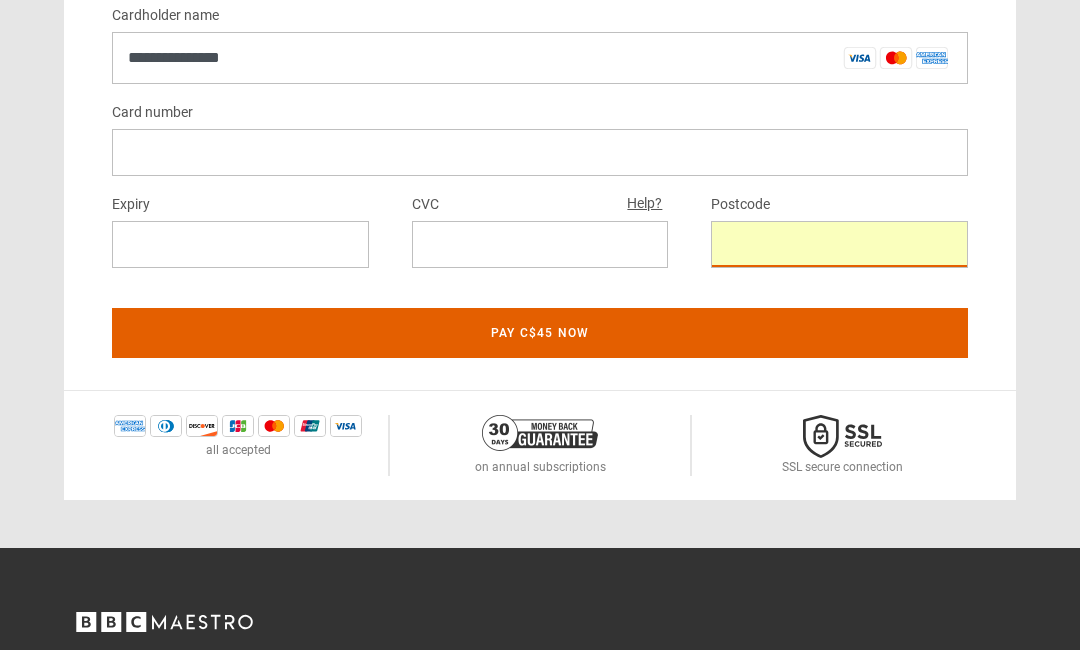 click on "Pay C$45 now" at bounding box center [540, 334] 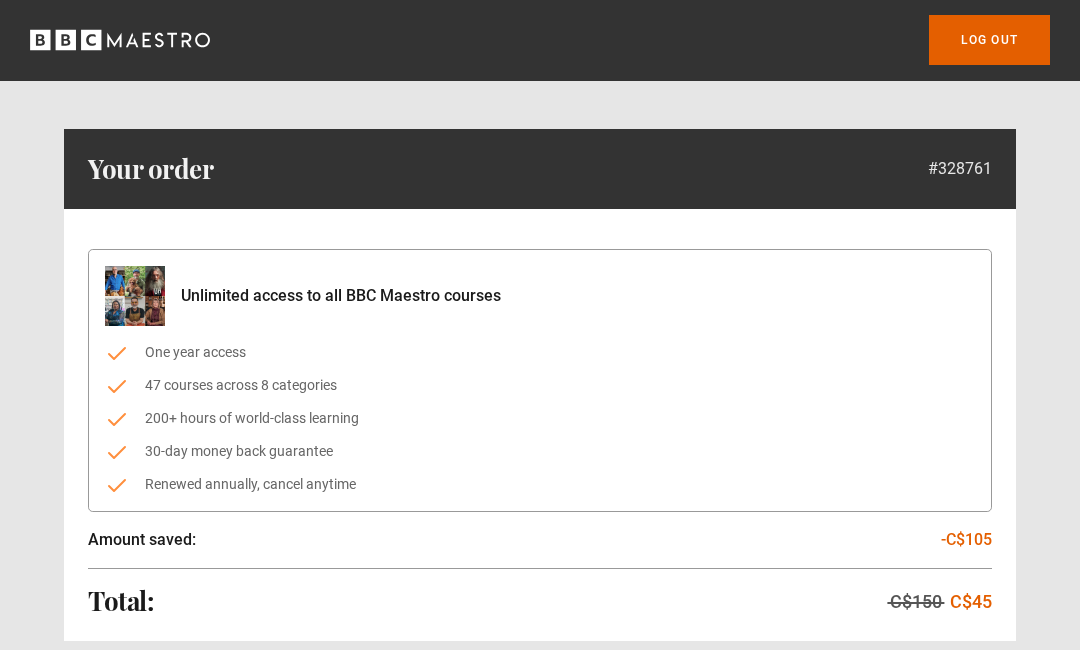 scroll, scrollTop: 0, scrollLeft: 0, axis: both 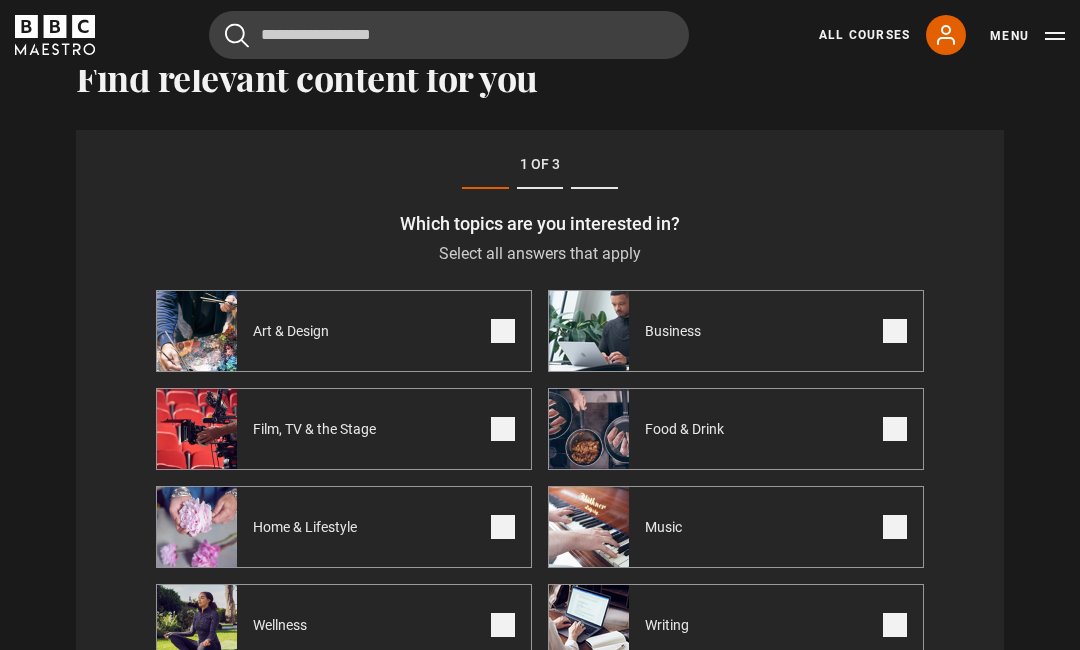 click at bounding box center (503, 527) 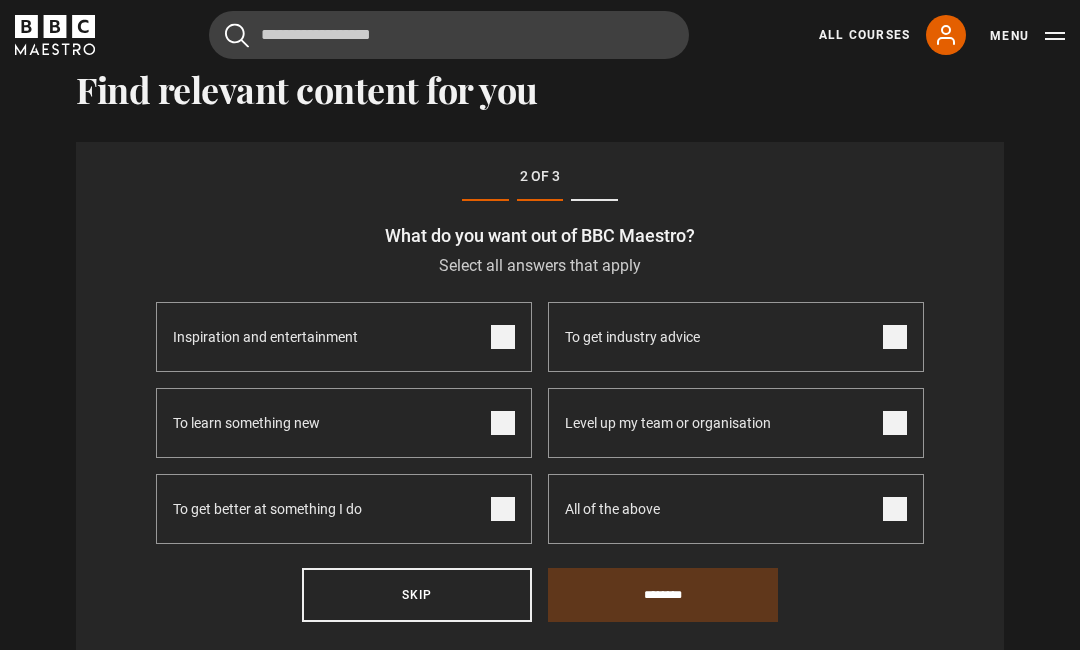 scroll, scrollTop: 601, scrollLeft: 0, axis: vertical 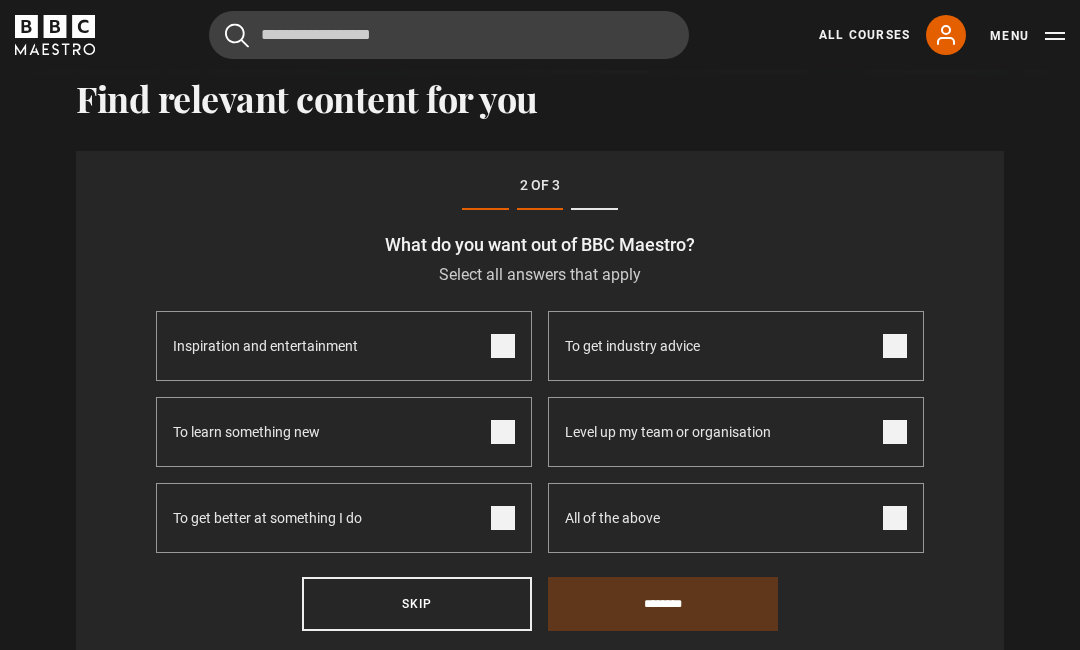 click at bounding box center (503, 432) 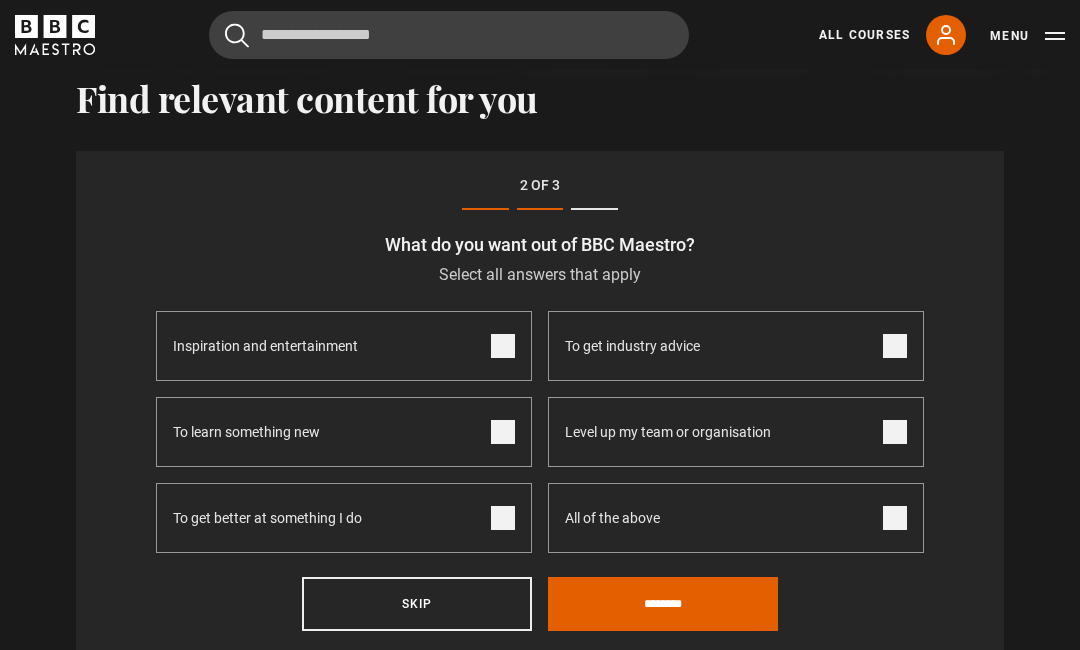 click on "********" at bounding box center (663, 604) 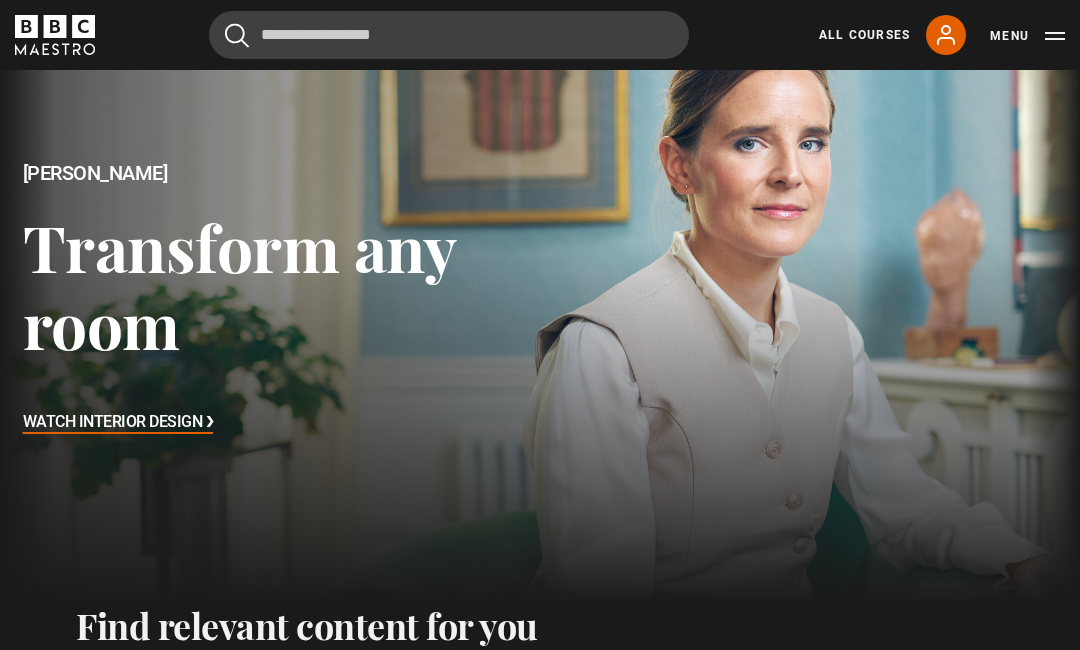 scroll, scrollTop: 73, scrollLeft: 0, axis: vertical 